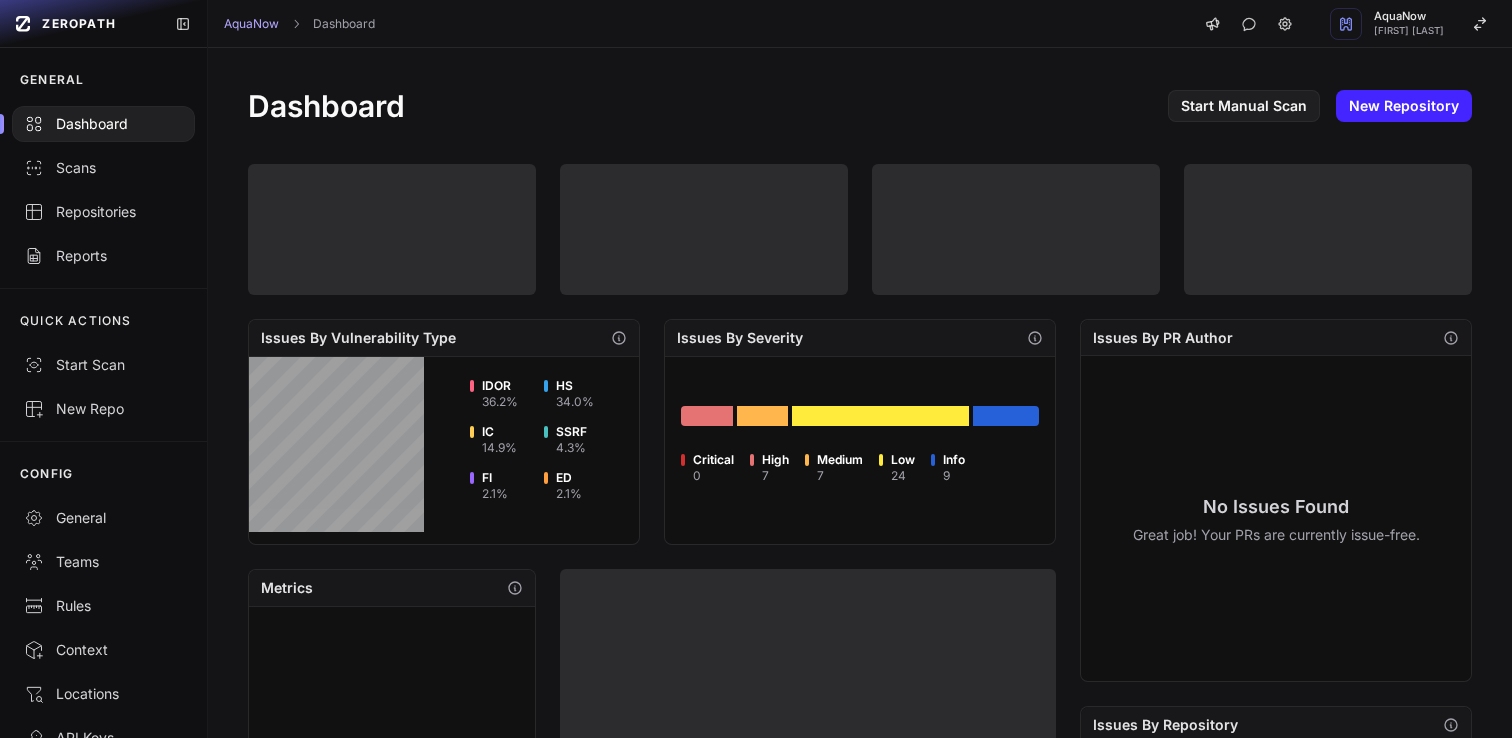 scroll, scrollTop: 0, scrollLeft: 0, axis: both 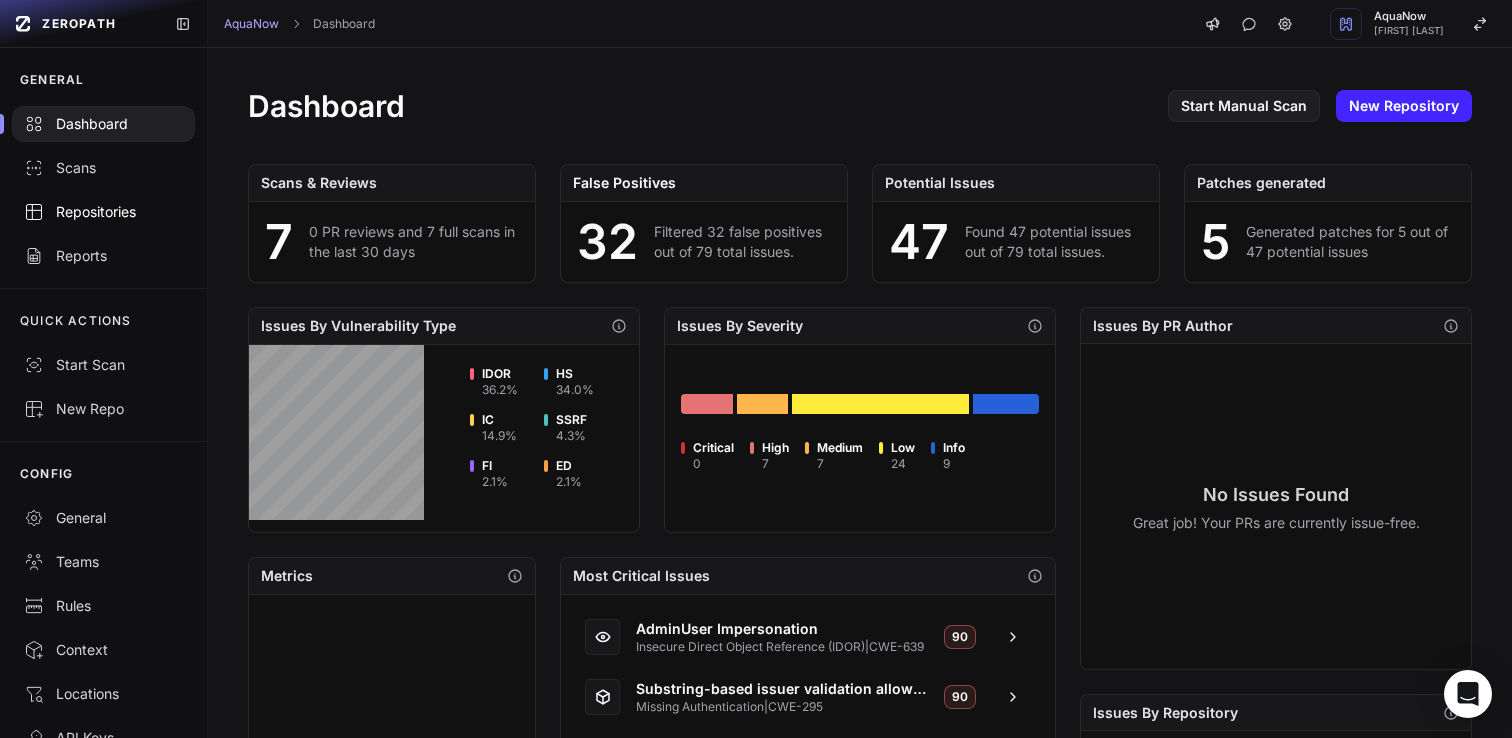 click on "Repositories" at bounding box center (103, 212) 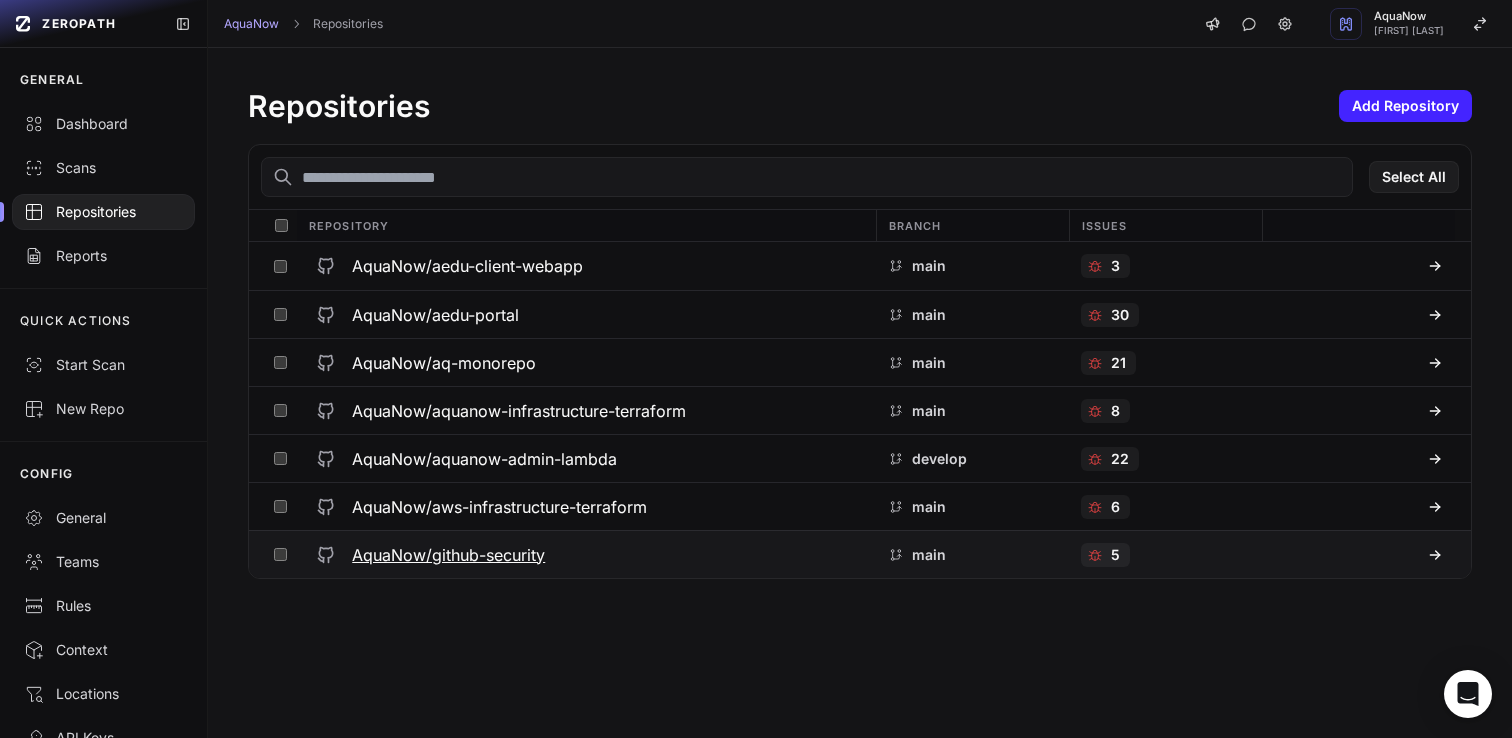 click on "AquaNow/github-security" at bounding box center [448, 555] 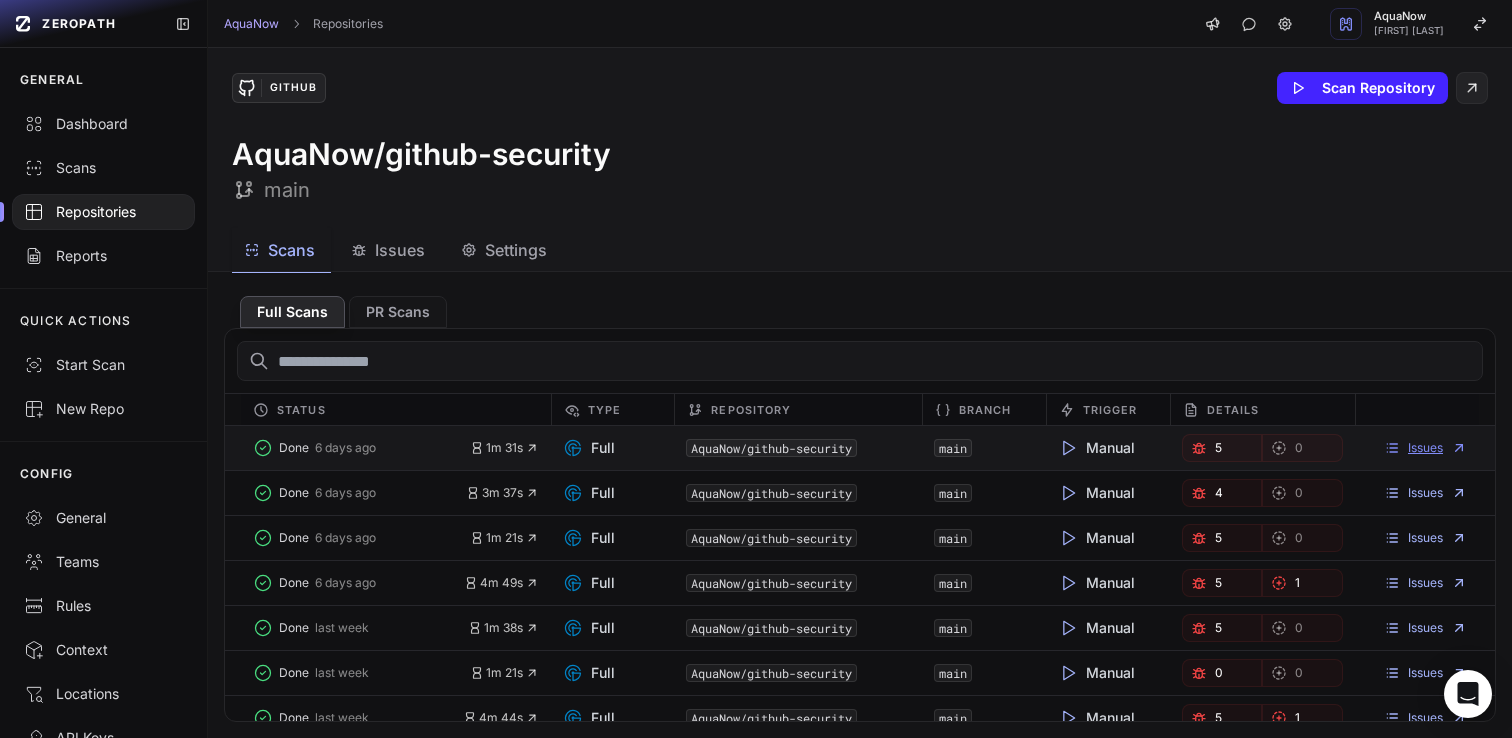 click on "Issues" at bounding box center [1425, 448] 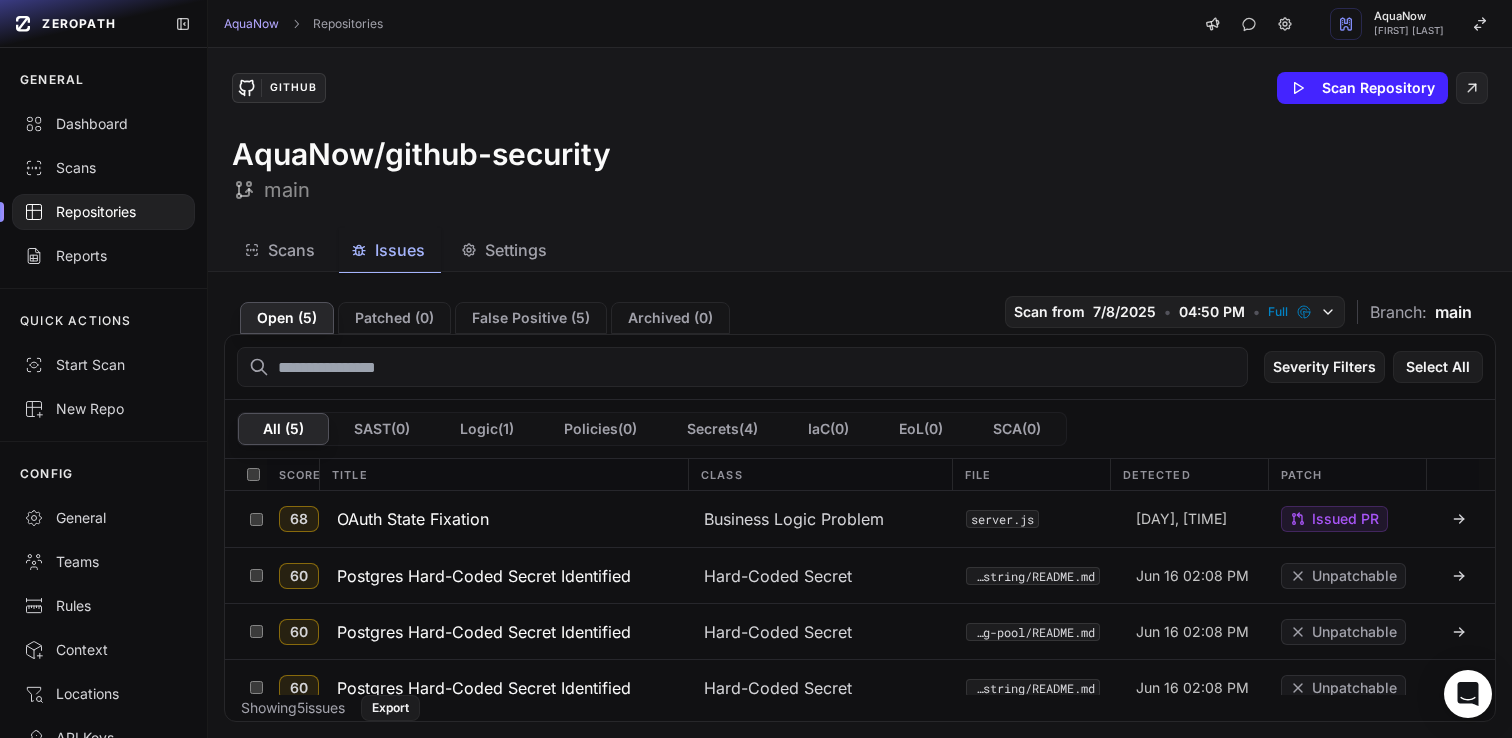 click on "GitHub
Scan Repository     AquaNow/github-security     main" at bounding box center (860, 138) 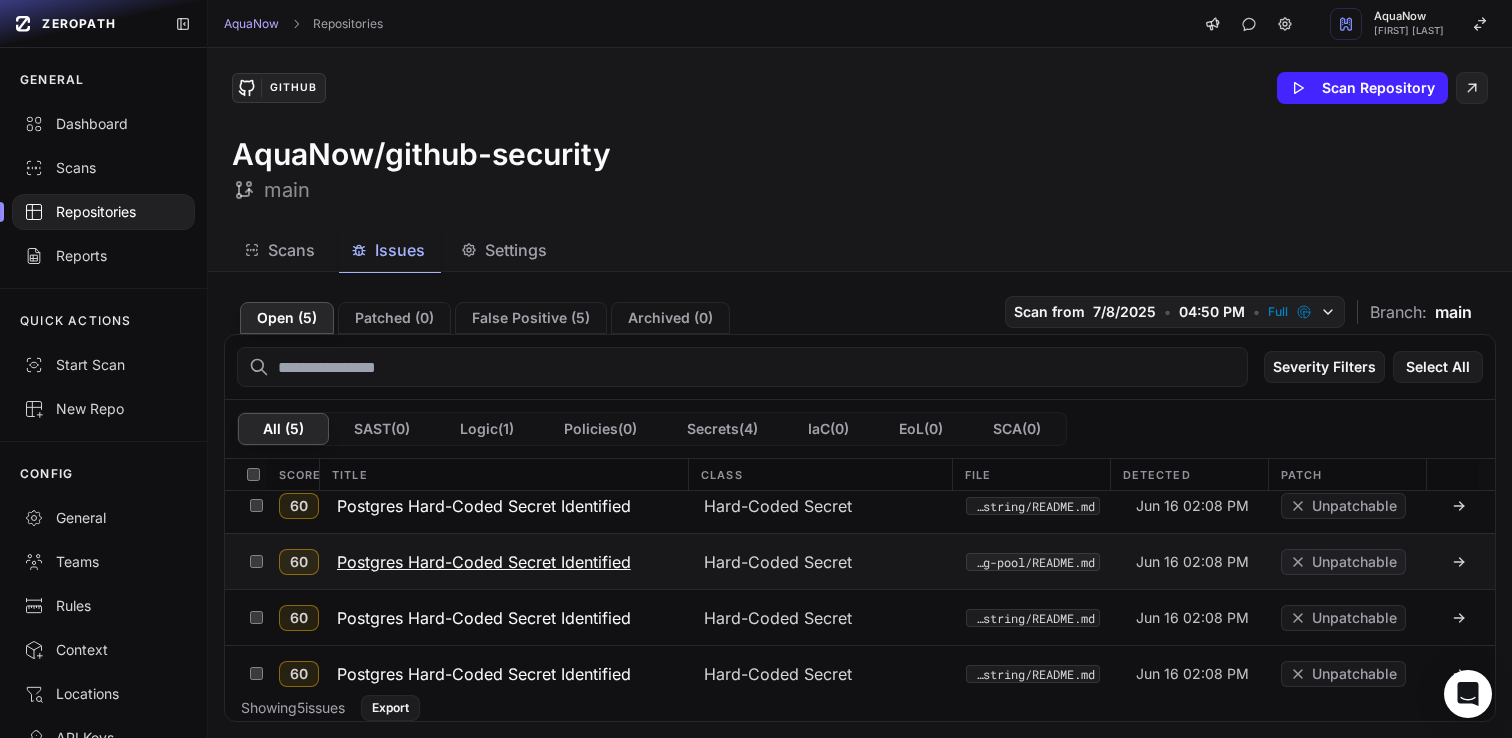 scroll, scrollTop: 76, scrollLeft: 0, axis: vertical 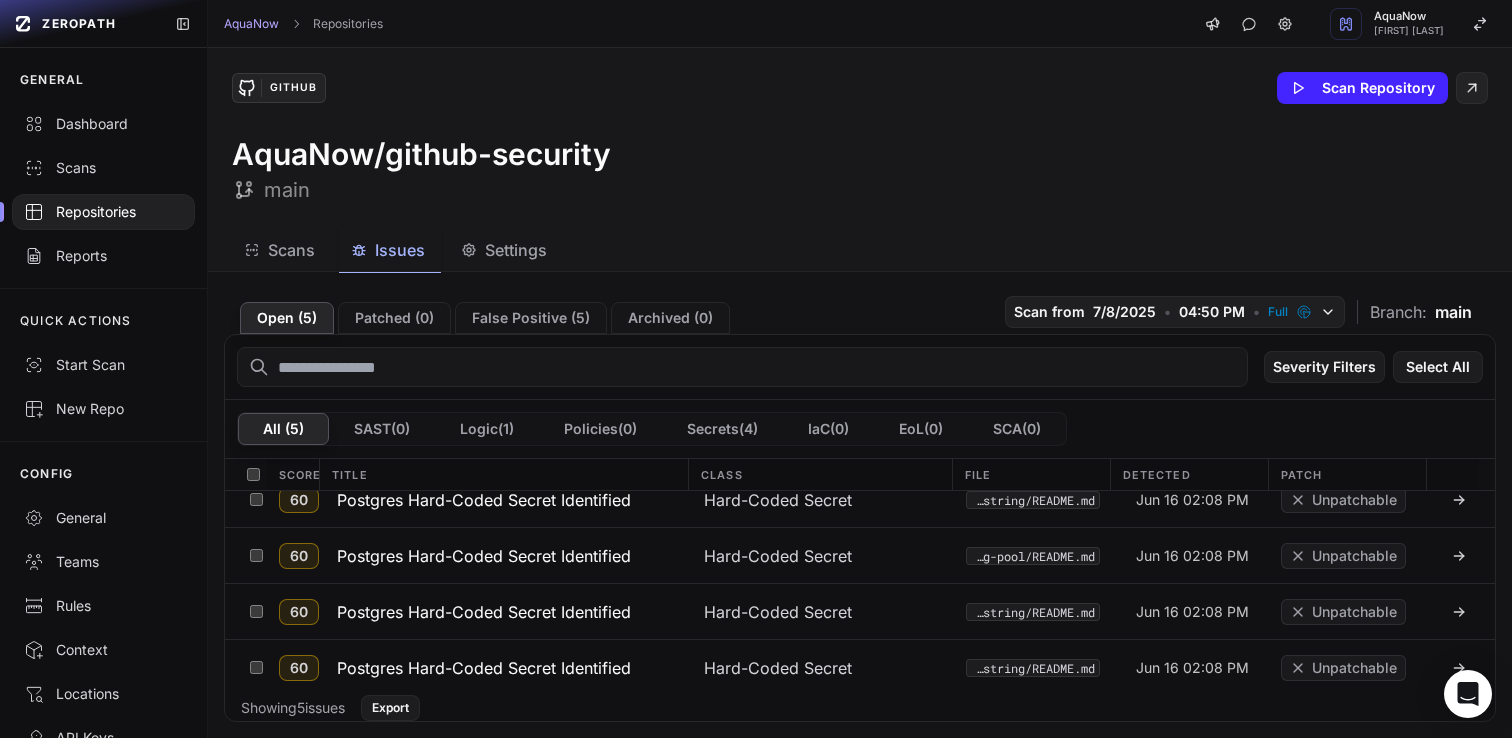 click on "Open ( 5 )   Patched ( 0 )   False Positive ( 5 )   Archived ( 0 )   Scan from   7/8/2025   •   04:50 PM   •   Full         Branch:   main       Severity Filters
Select All     All ( 5 )   SAST  ( 0 )
Logic  ( 1 )
Policies  ( 0 )
Secrets  ( 4 )
IaC  ( 0 )
EoL  ( 0 )
SCA  ( 0 )
Score     Title     Class     File     Detected     Patch             68     OAuth State Fixation   Business Logic Problem   server.js   Tuesday, 4:10 PM     Issued PR           60     Postgres Hard-Coded Secret Identified   Hard-Coded Secret   node_modules/pg-connection-string/README.md     Jun 16 02:08 PM     Unpatchable           60     Postgres Hard-Coded Secret Identified   Hard-Coded Secret   node_modules/pg-pool/README.md     Jun 16 02:08 PM     Unpatchable           60     Postgres Hard-Coded Secret Identified   Hard-Coded Secret   node_modules/pg-connection-string/README.md     Jun 16 02:08 PM" at bounding box center [860, 505] 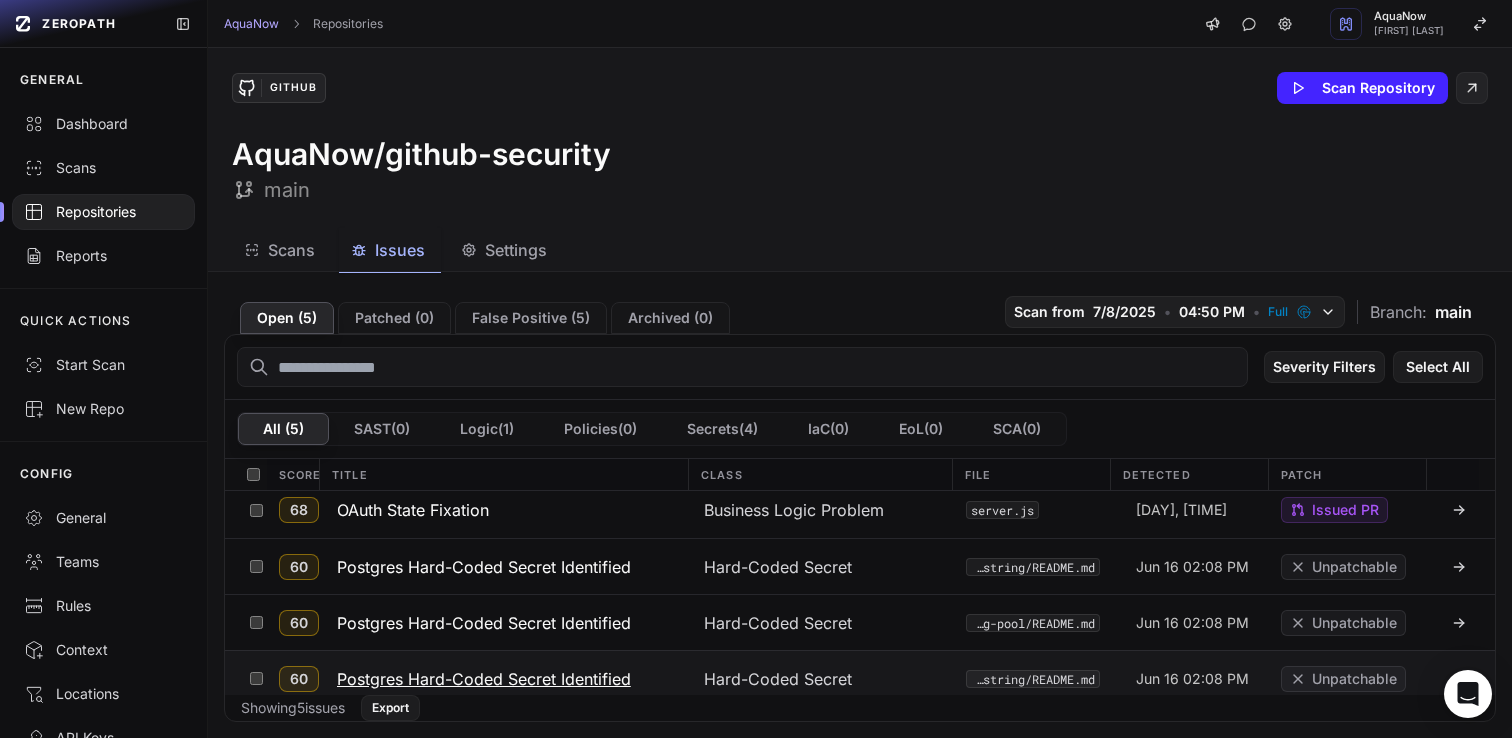 scroll, scrollTop: 0, scrollLeft: 0, axis: both 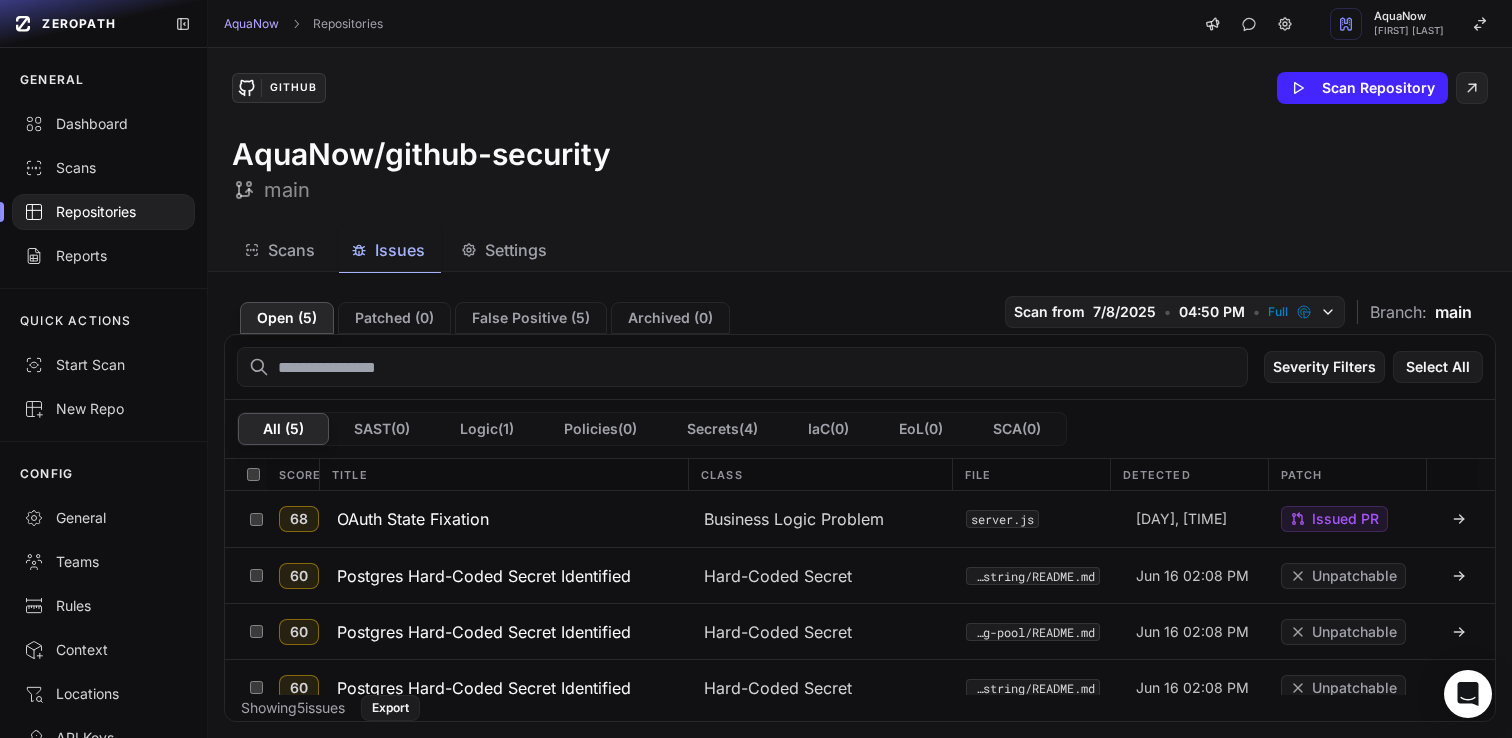click on "AquaNow     Repositories                   AquaNow   [FIRST] [LAST]" at bounding box center (860, 24) 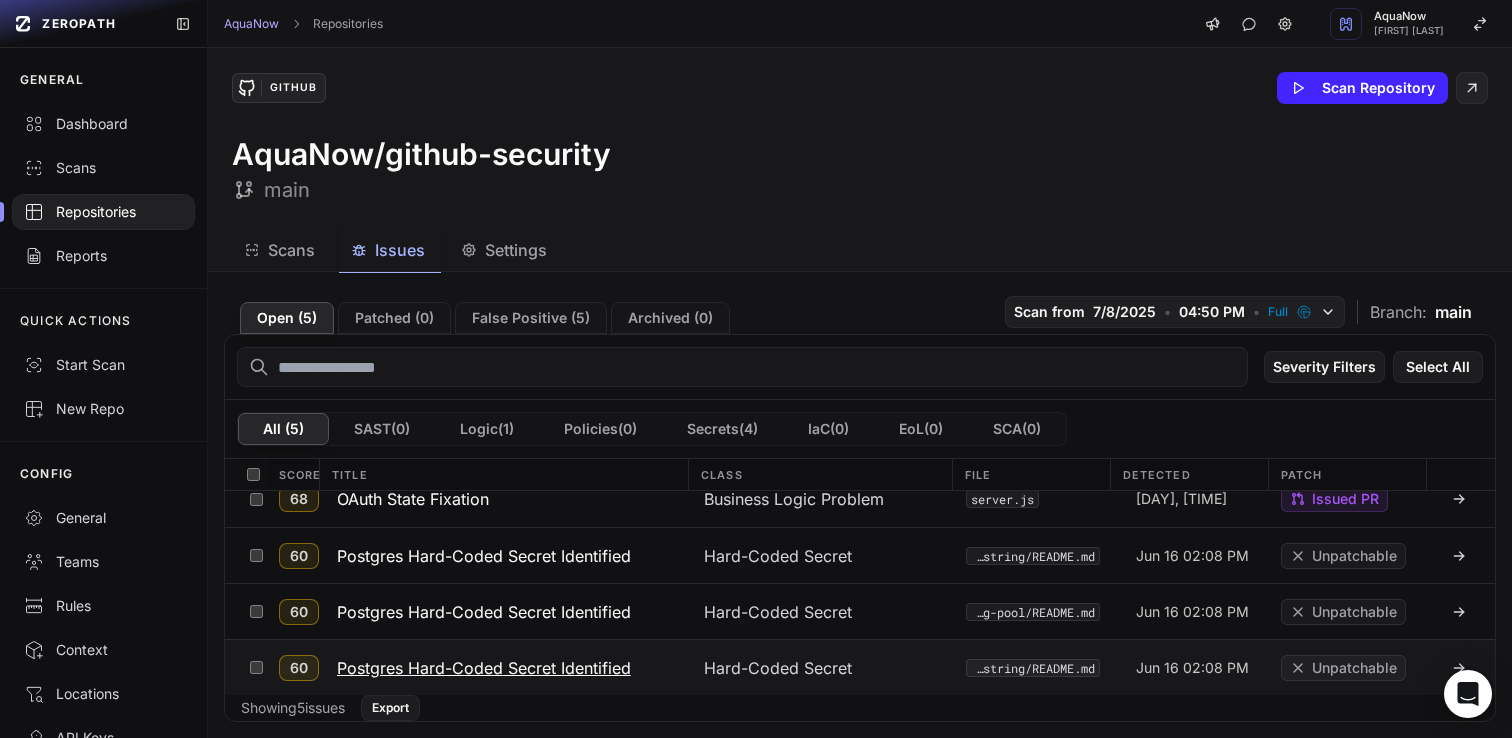 scroll, scrollTop: 0, scrollLeft: 0, axis: both 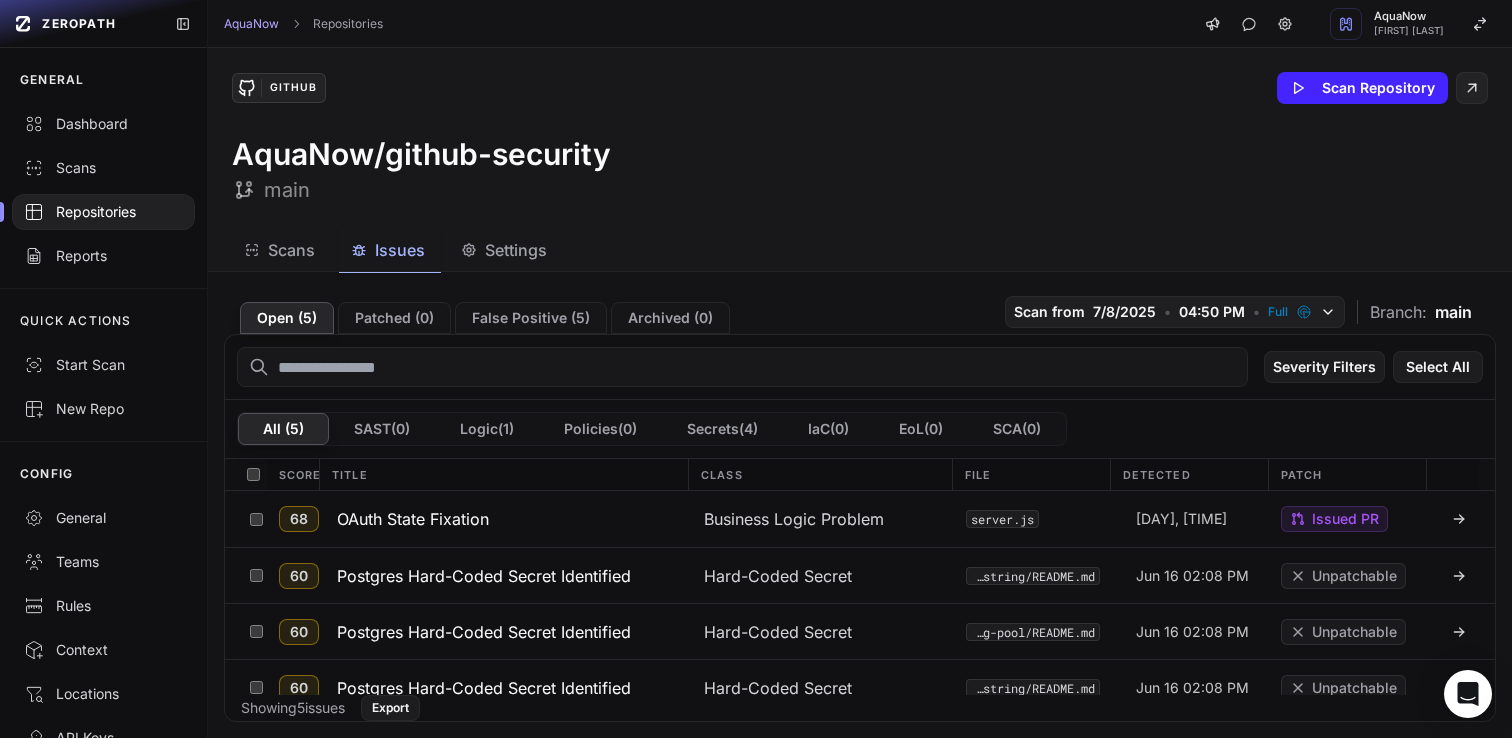 click on "GitHub
Scan Repository     AquaNow/github-security     main" at bounding box center (860, 138) 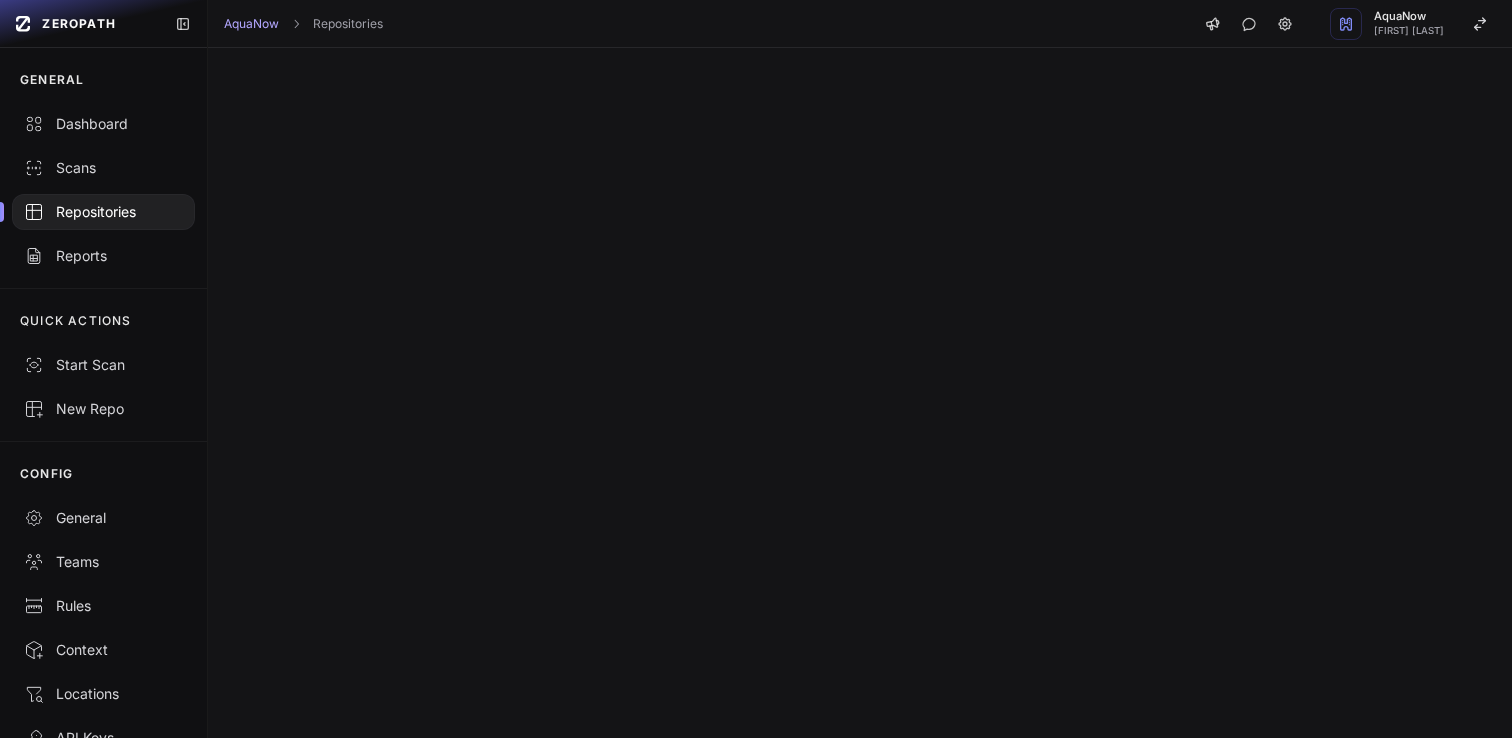 scroll, scrollTop: 0, scrollLeft: 0, axis: both 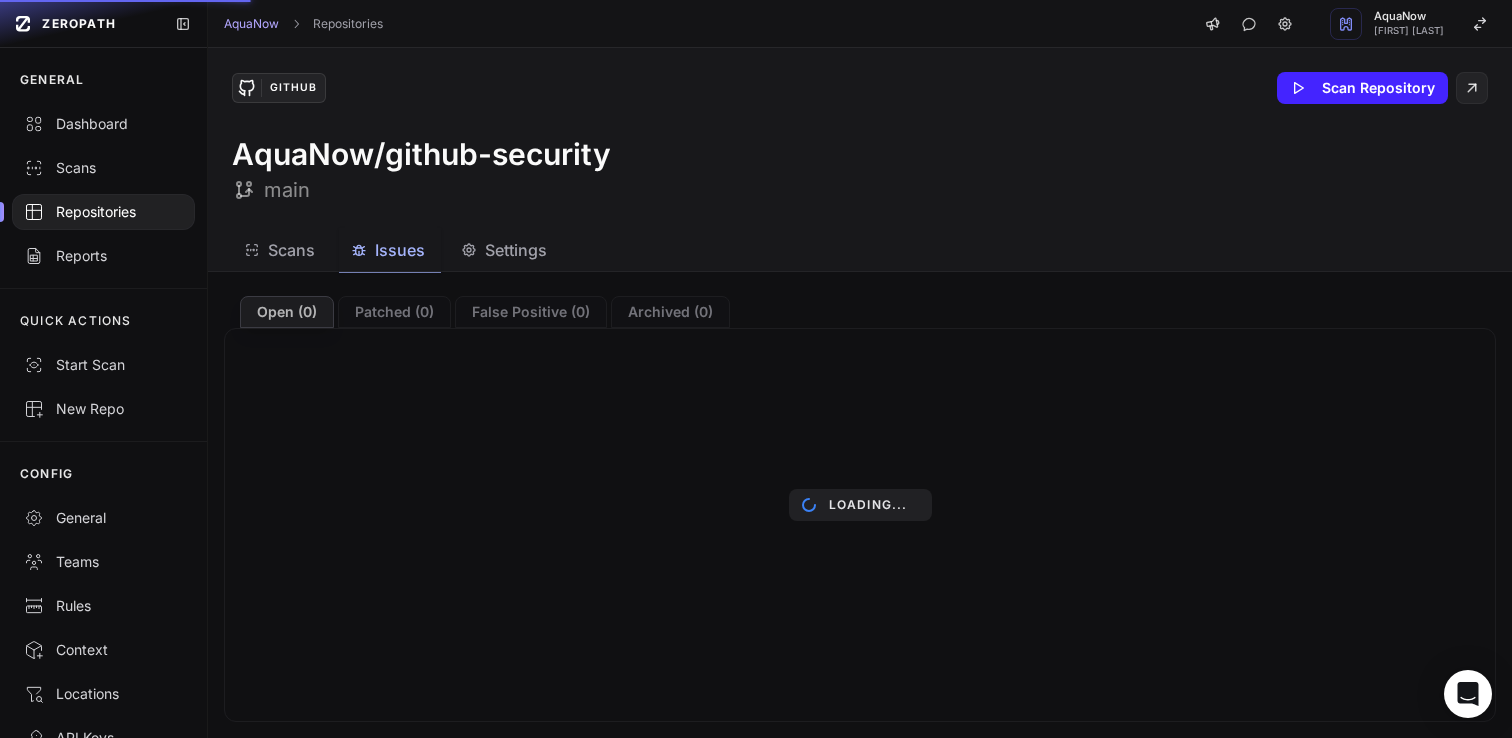 click on "AquaNow Repositories AquaNow [FIRST] [LAST]" at bounding box center [860, 24] 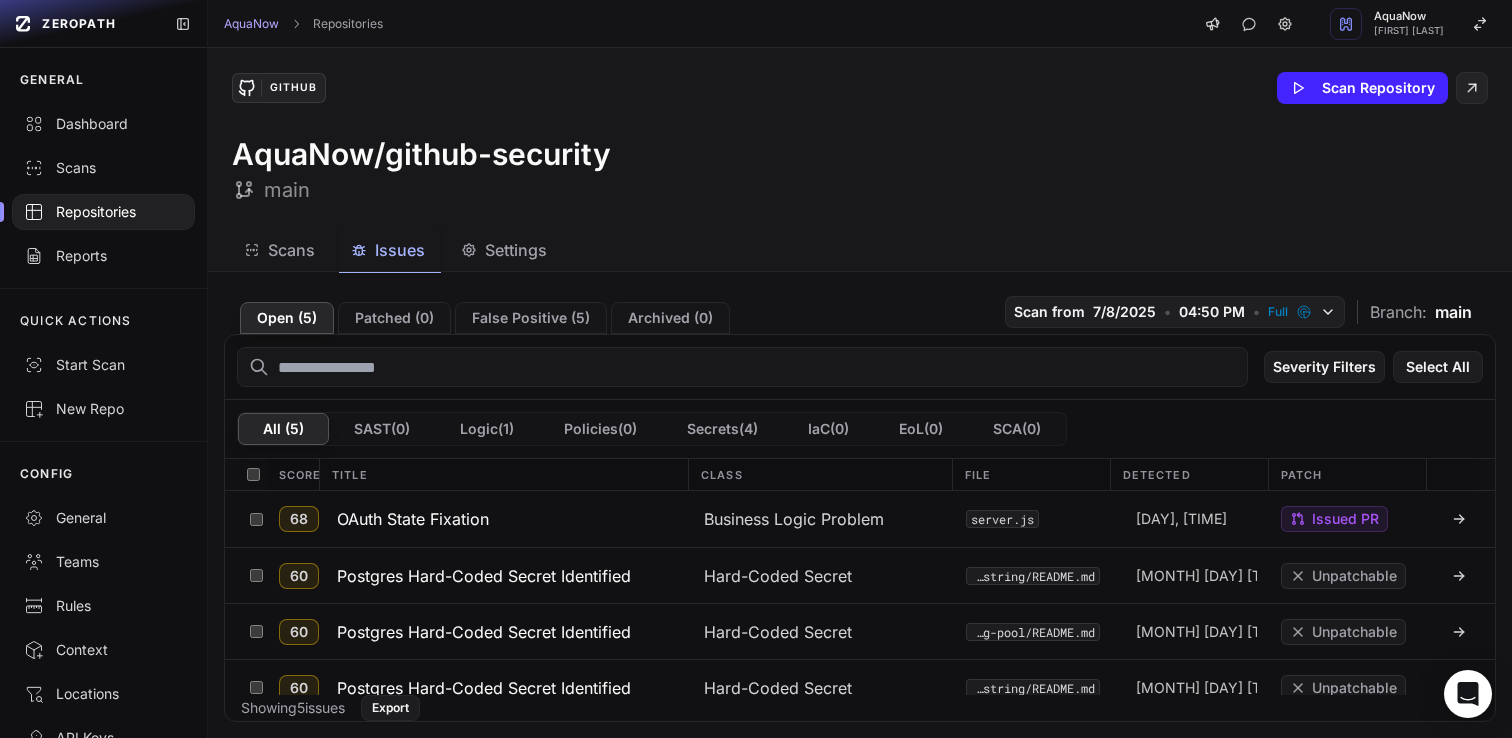 click on "AquaNow     Repositories                   AquaNow   [FIRST] [LAST]" at bounding box center (860, 24) 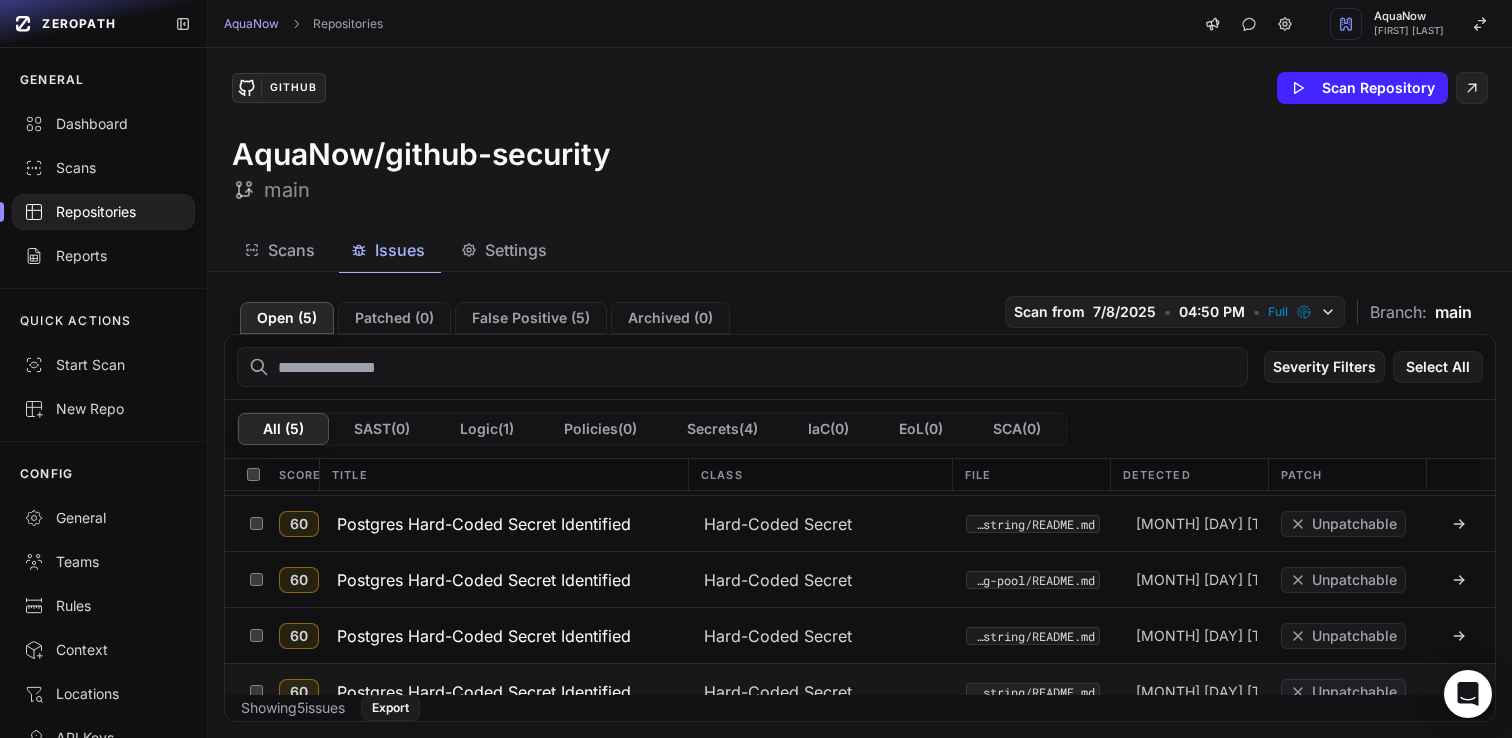 scroll, scrollTop: 0, scrollLeft: 0, axis: both 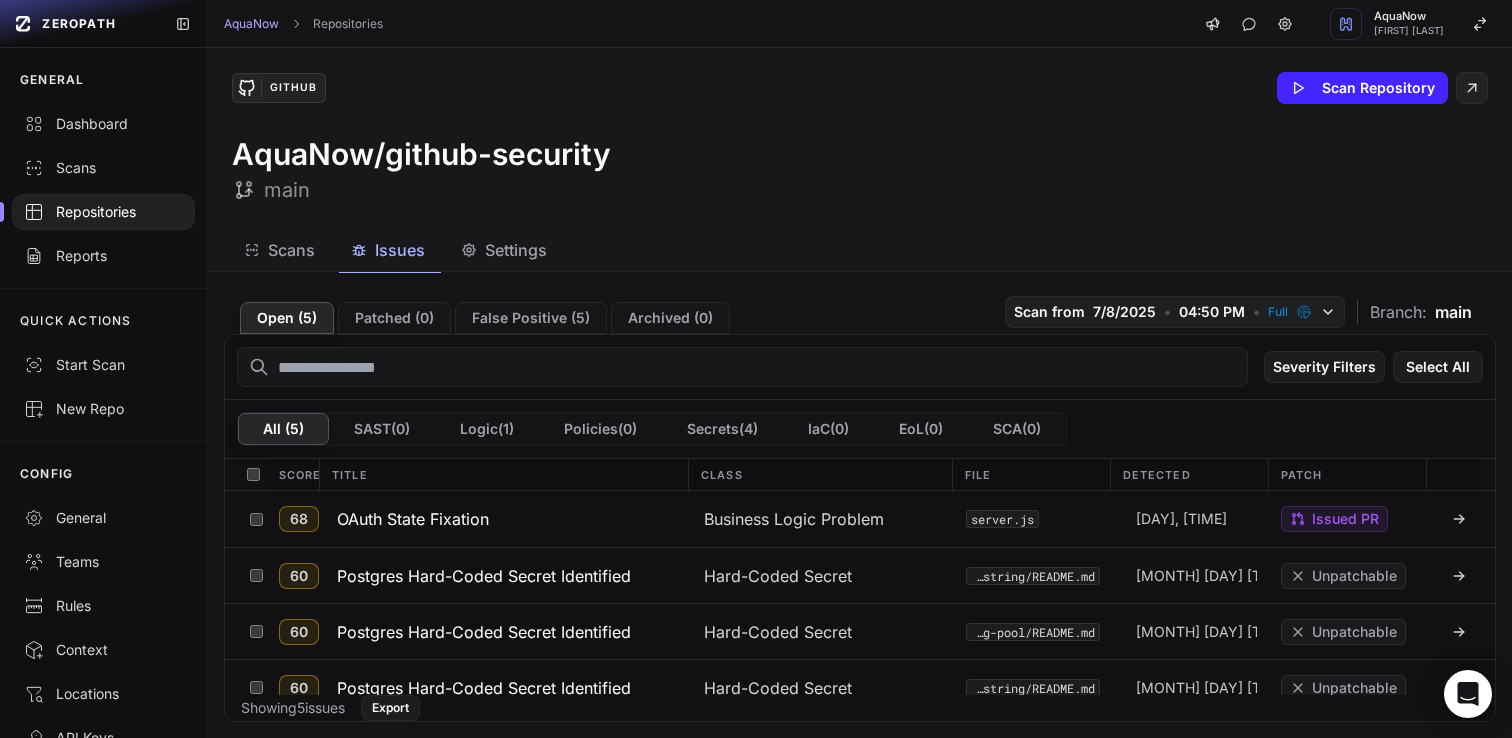 click on "GitHub
Scan Repository     AquaNow/github-security     main" at bounding box center [860, 138] 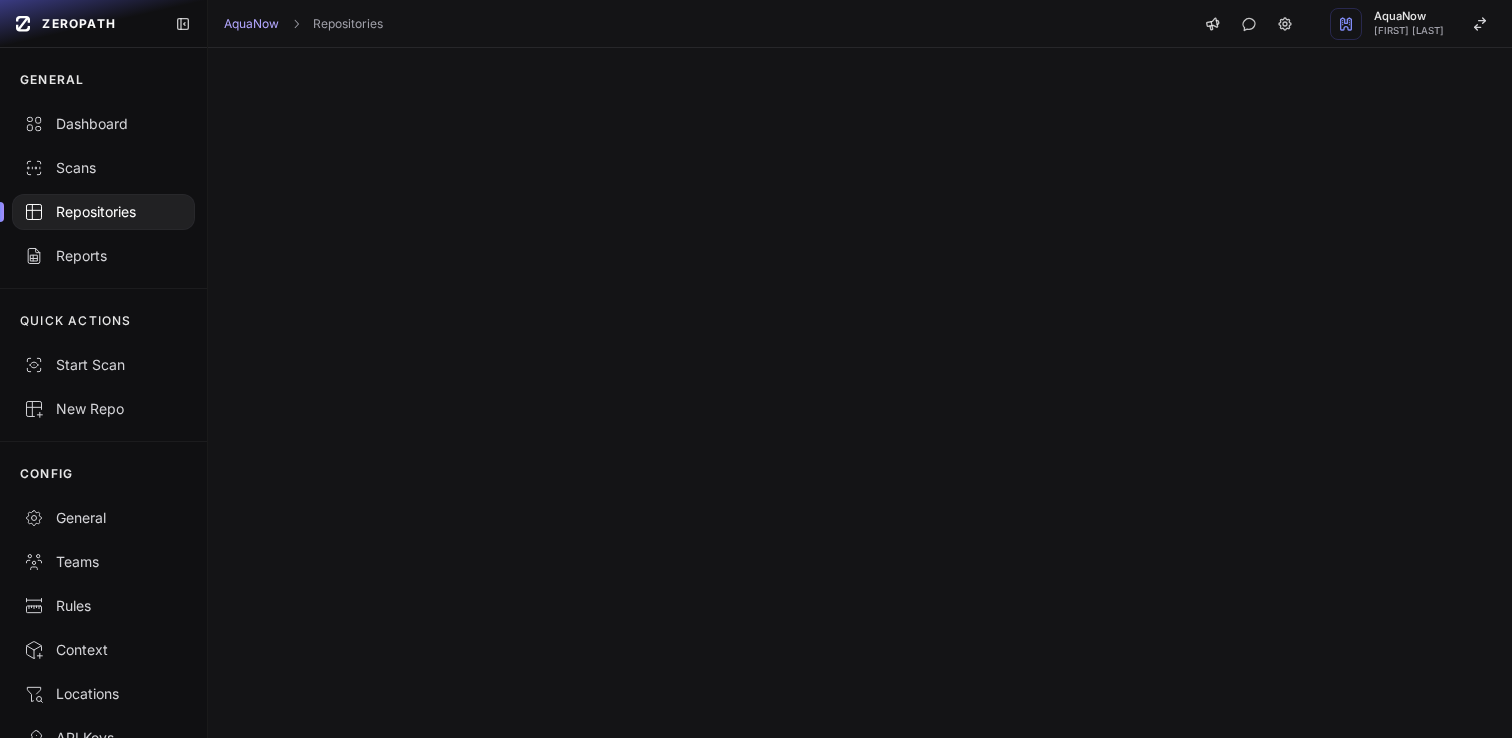 scroll, scrollTop: 0, scrollLeft: 0, axis: both 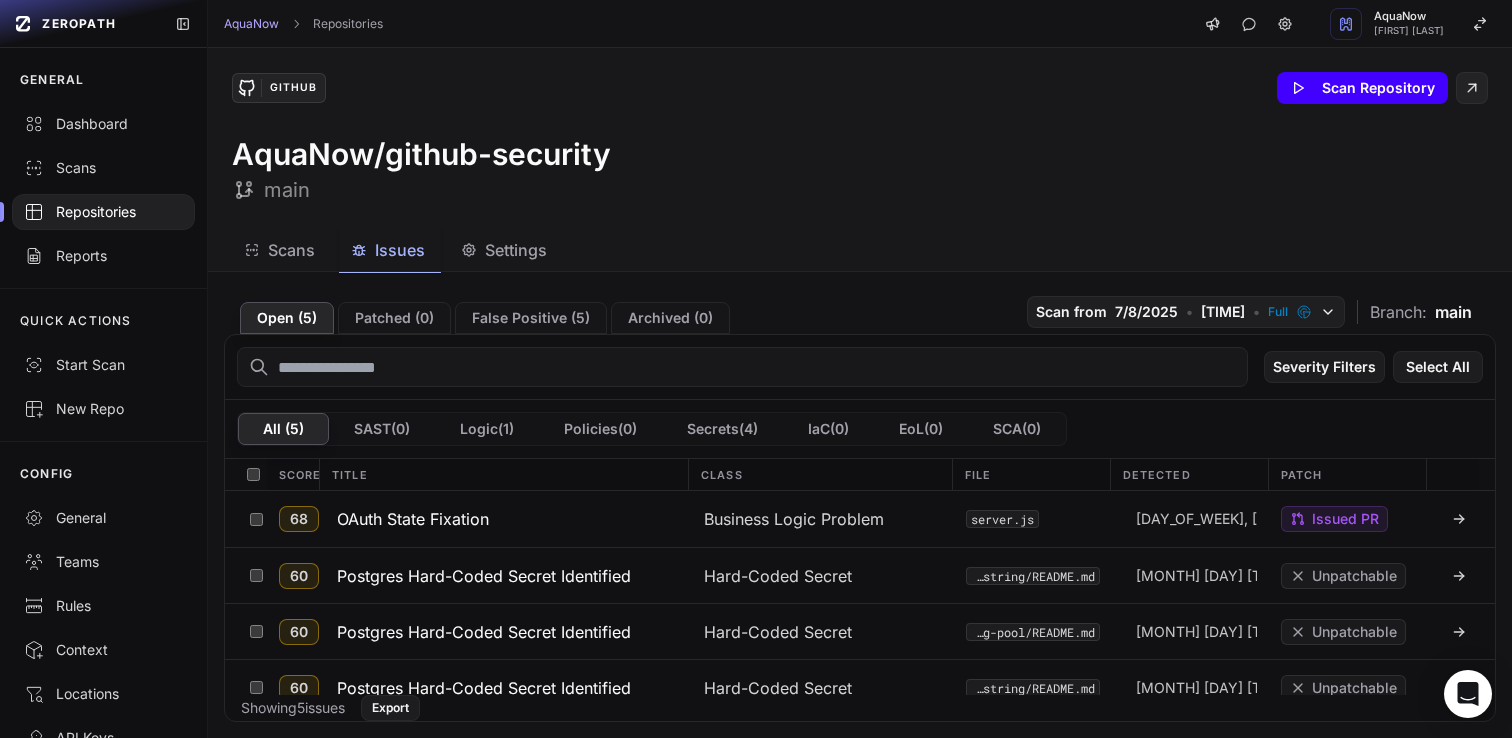 click on "Scan Repository" at bounding box center [1362, 88] 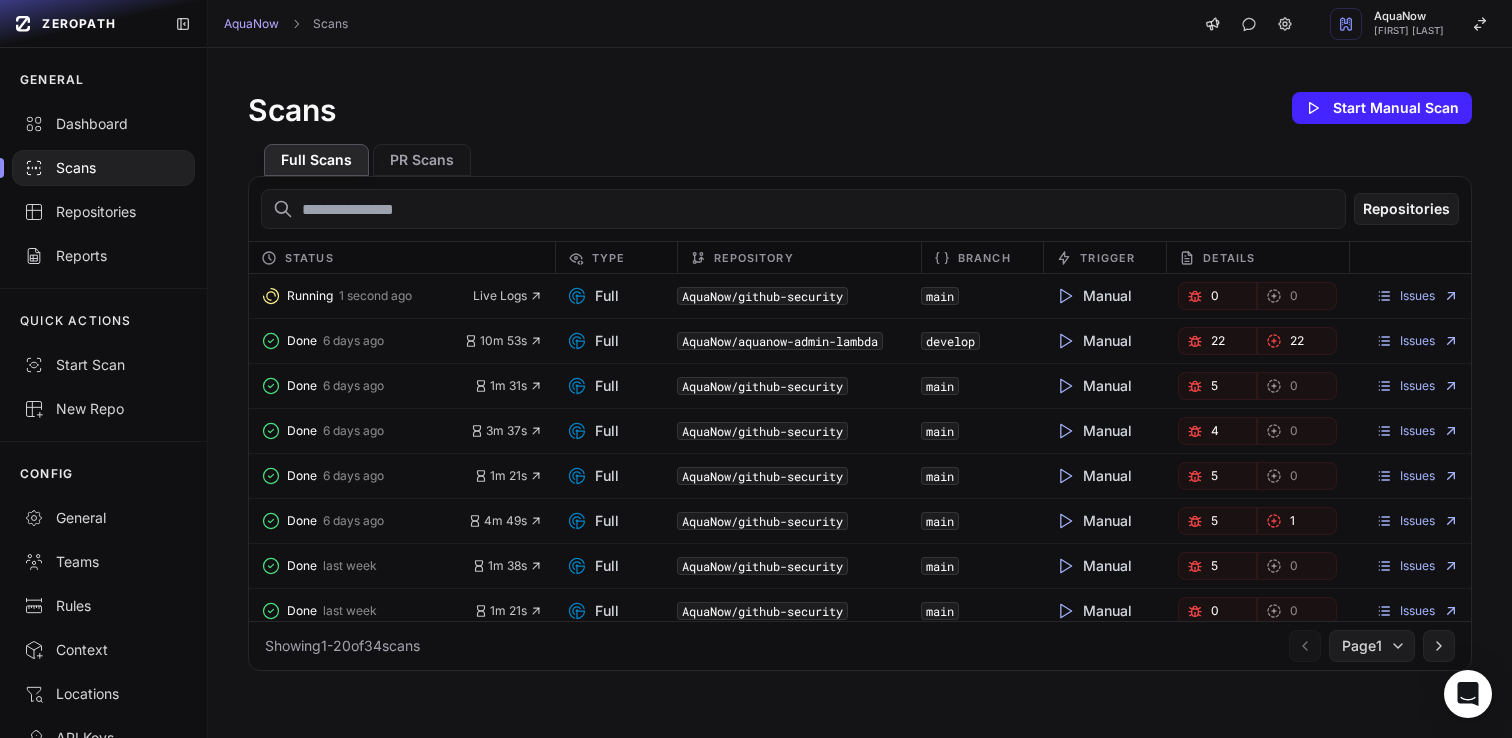 click on "Scans" at bounding box center [103, 168] 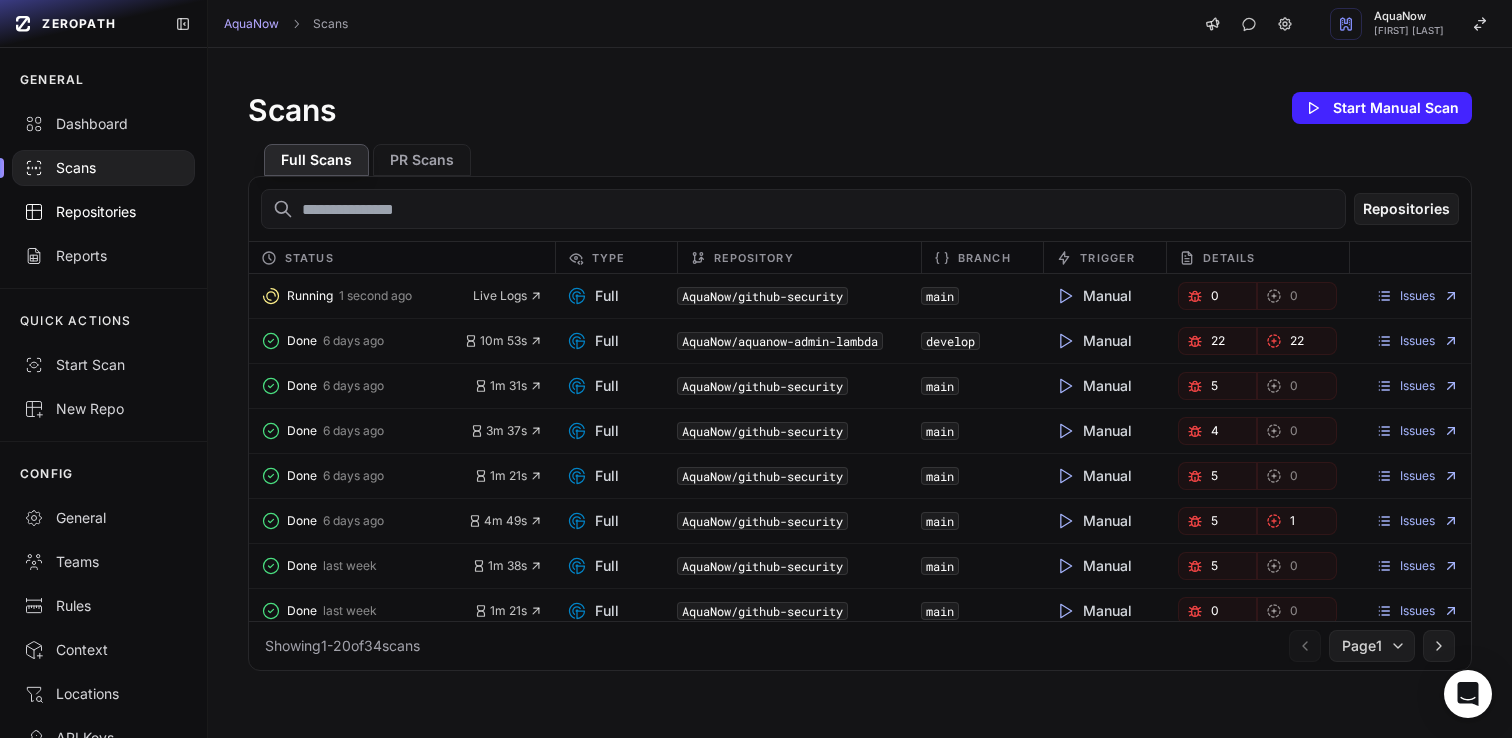 click on "Repositories" at bounding box center (103, 212) 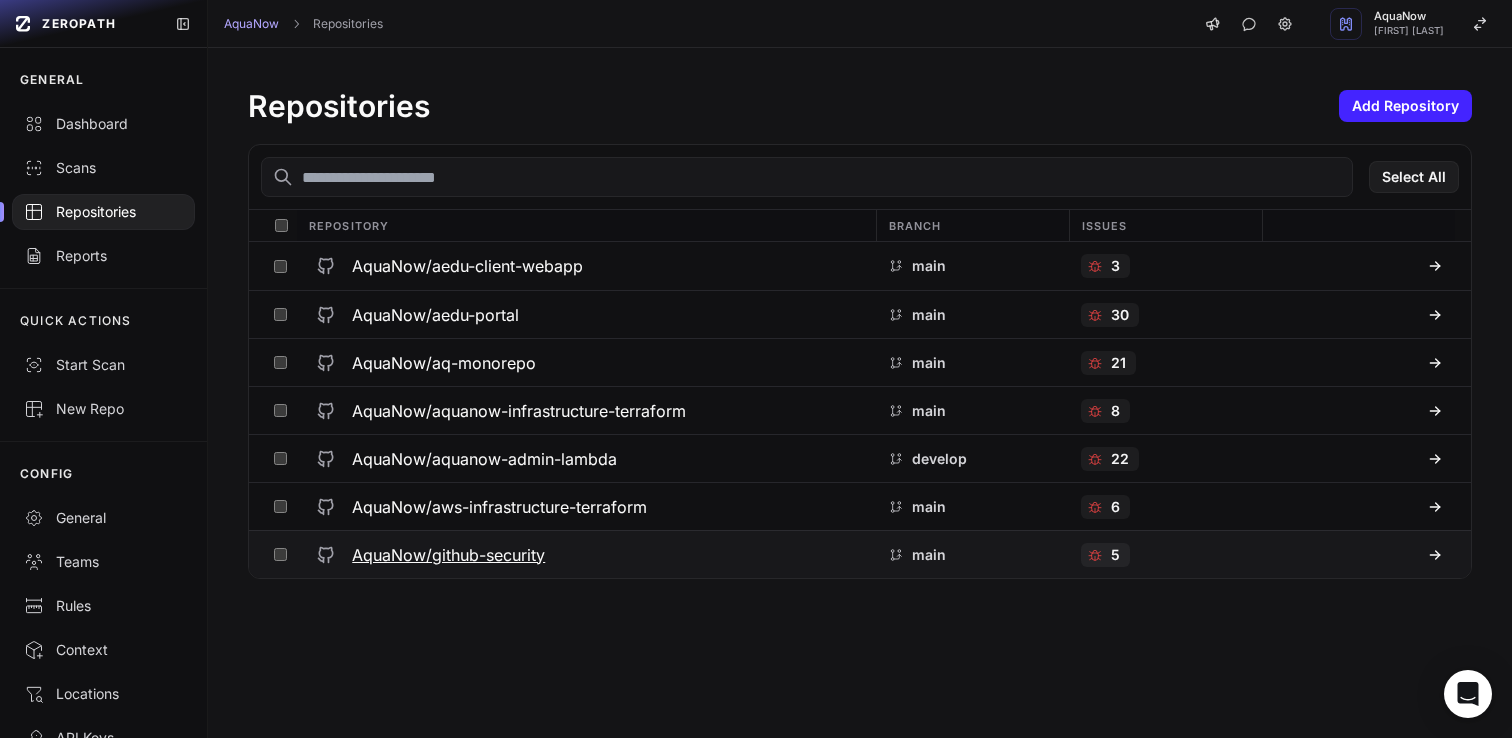 click at bounding box center (280, 554) 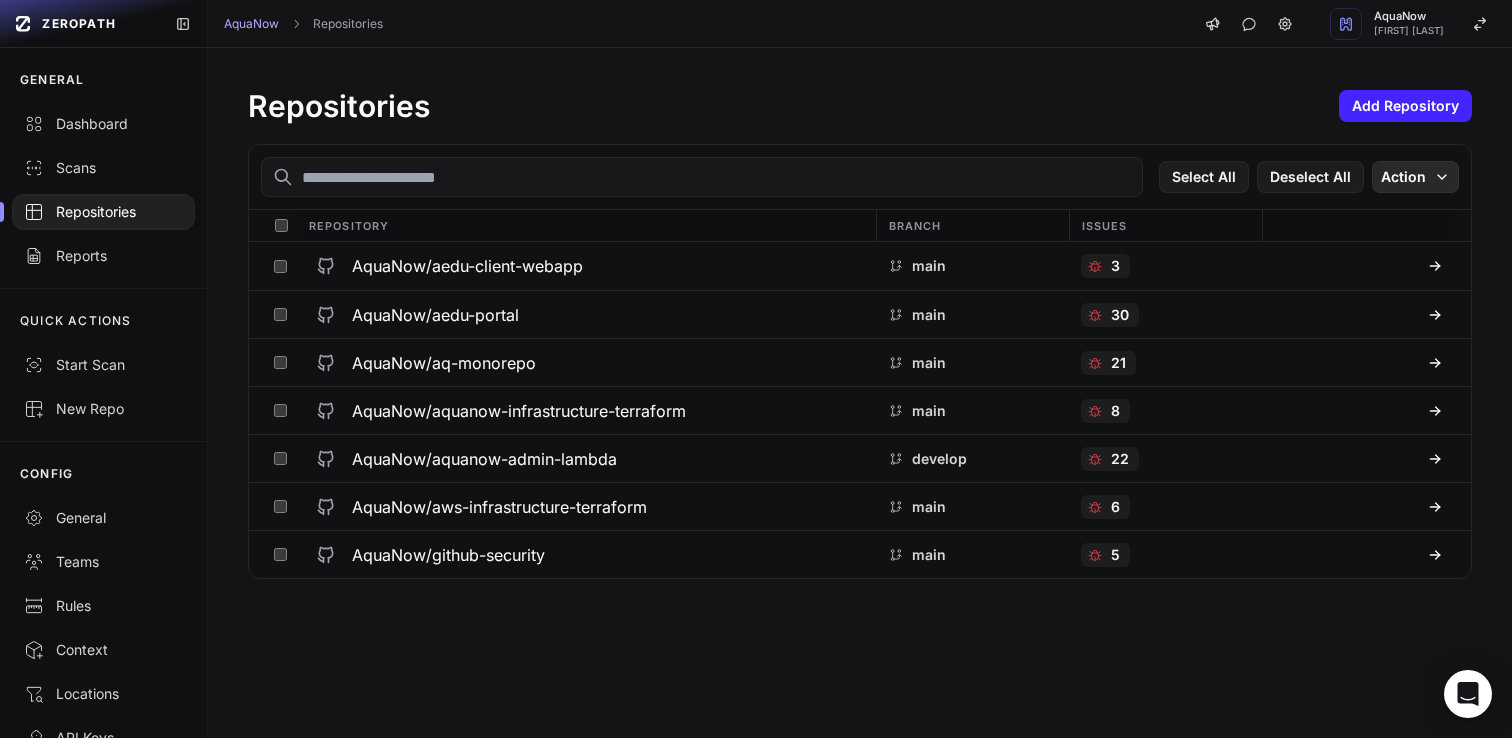 click on "Action" at bounding box center (1415, 177) 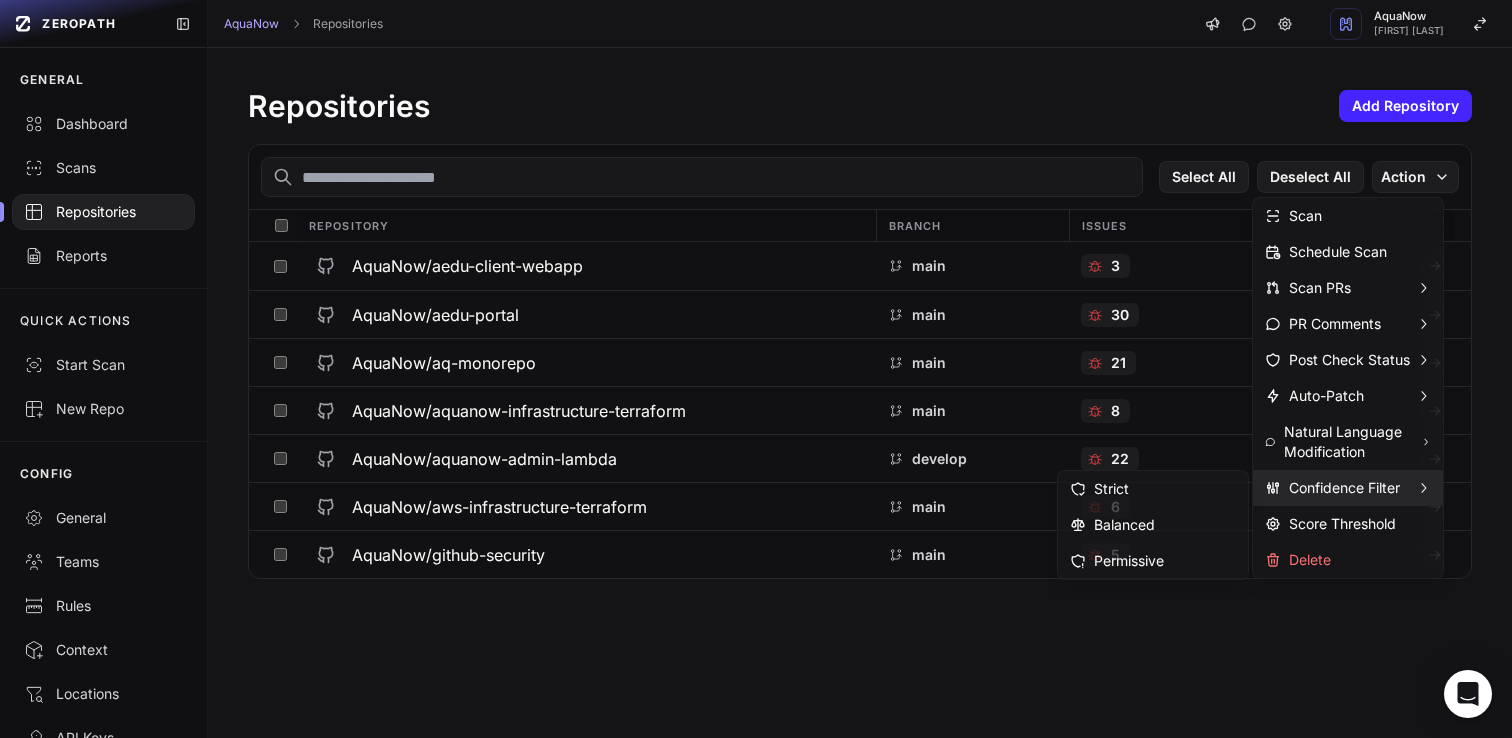 click on "Repositories   Add Repository         Select All   Deselect All   Action
Repository     Branch     Issues               AquaNow/aedu-client-webapp       main     3             AquaNow/aedu-portal       main     30             AquaNow/aq-monorepo       main     21             AquaNow/aquanow-infrastructure-terraform       main     8             AquaNow/aquanow-admin-lambda       develop     22             AquaNow/aws-infrastructure-terraform       main     6             AquaNow/github-security       main     5" at bounding box center [860, 393] 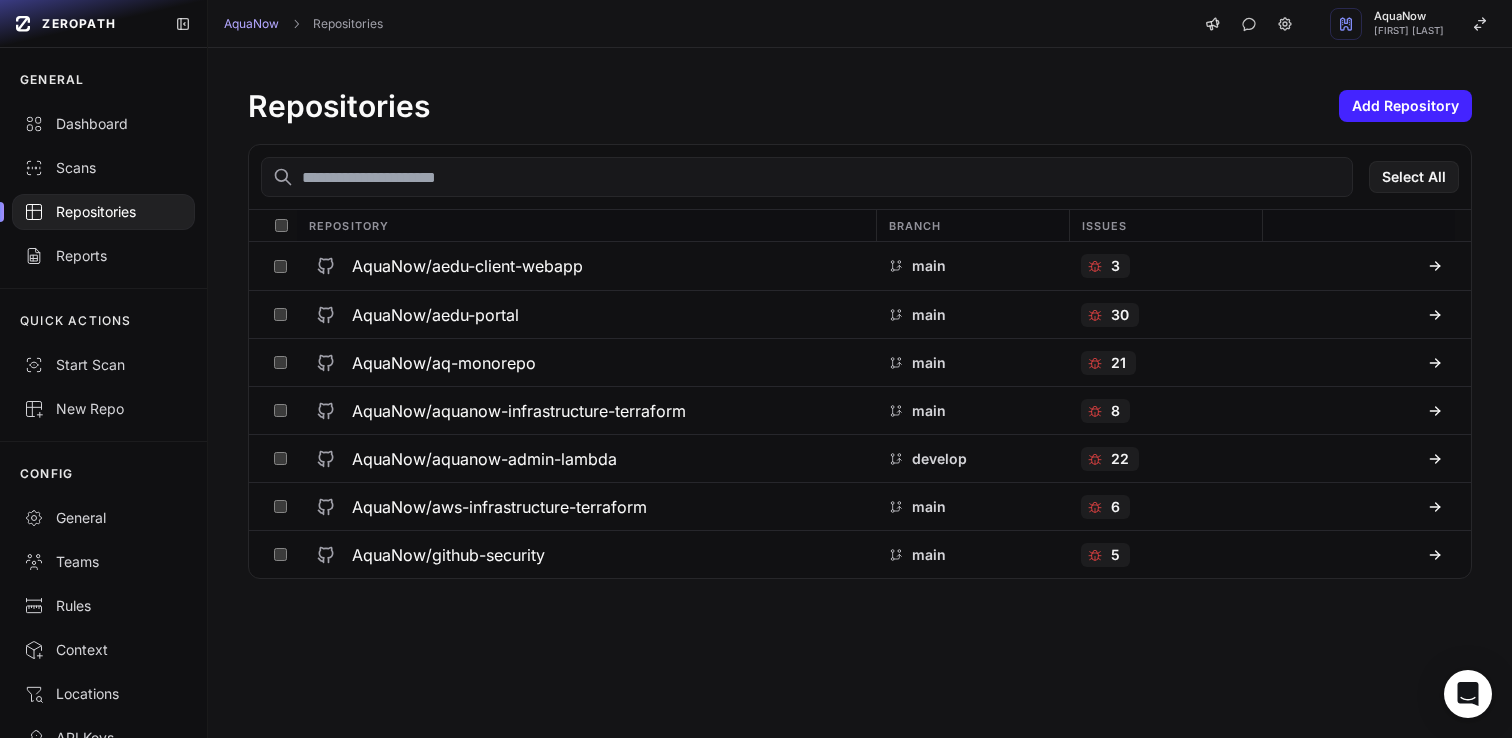 click on "AquaNow     Repositories                   AquaNow   Dhaval Tailor" at bounding box center [860, 24] 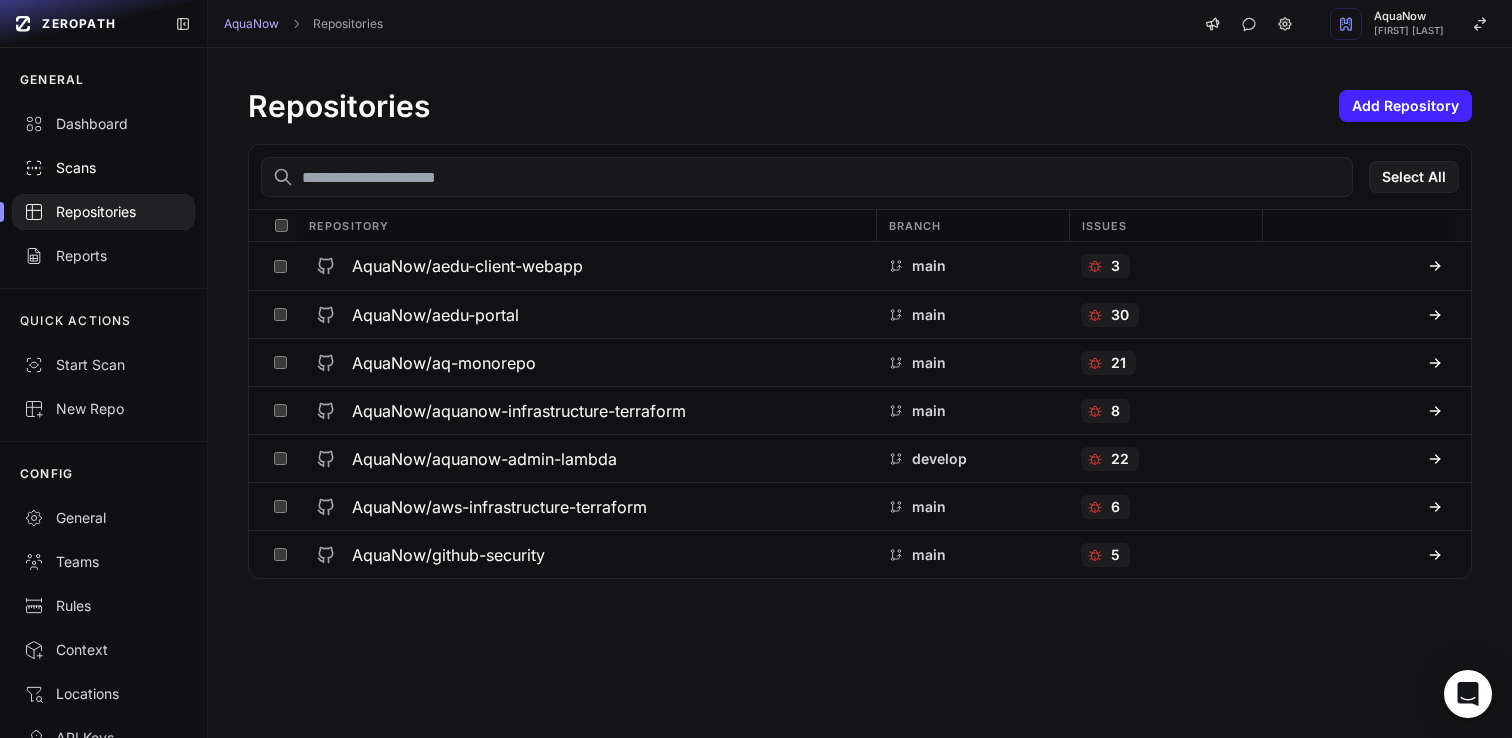click on "Scans" at bounding box center (103, 168) 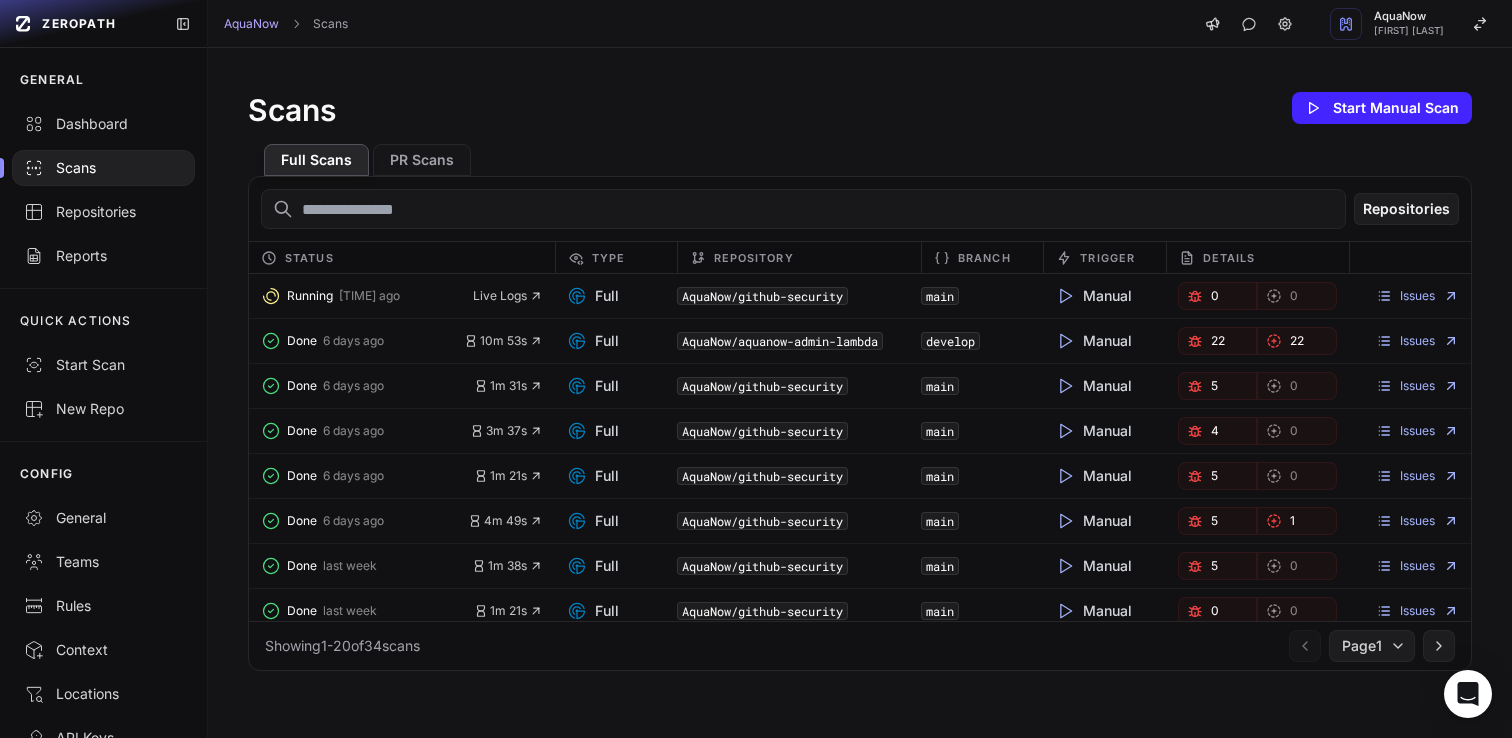 click on "Scans
Start Manual Scan" at bounding box center [860, 108] 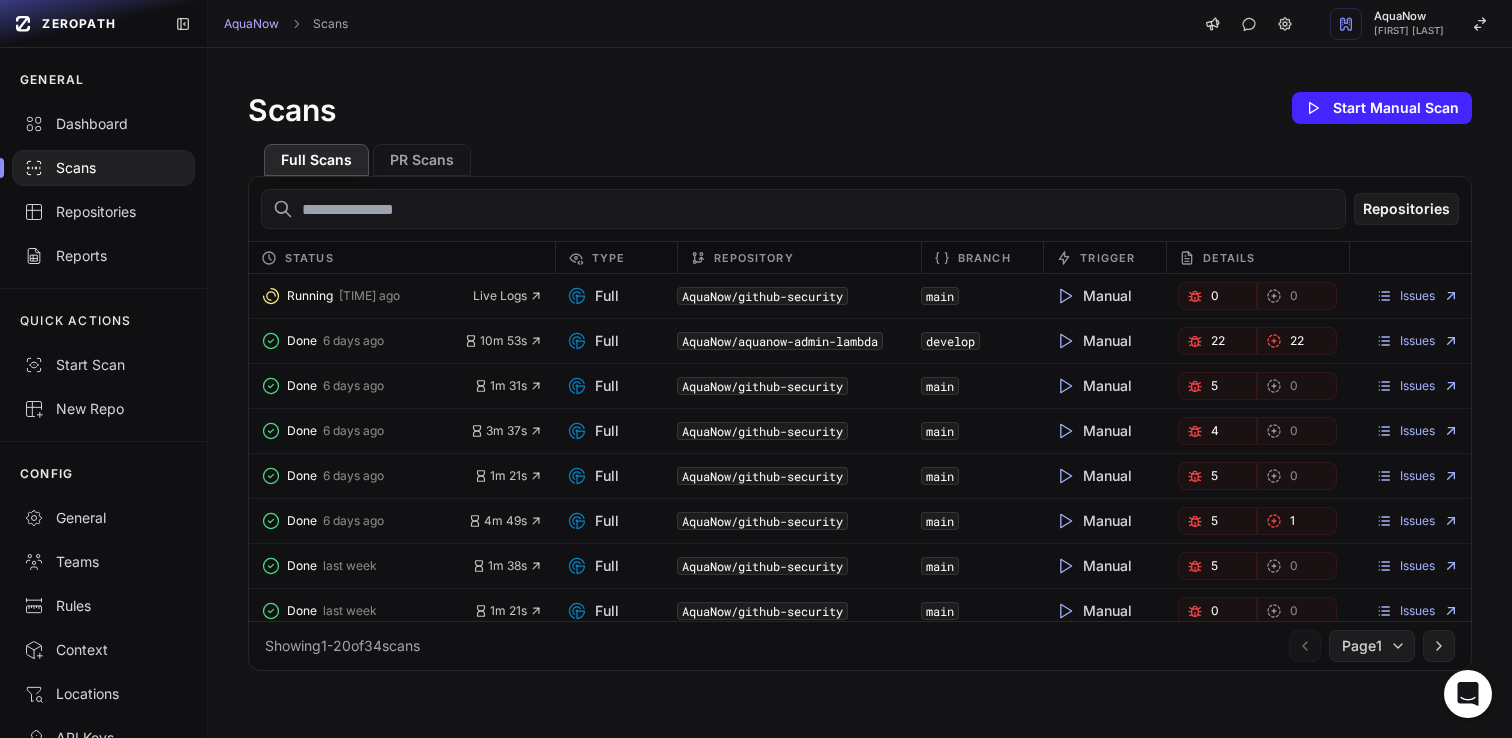 click on "Scans
Start Manual Scan" at bounding box center (860, 108) 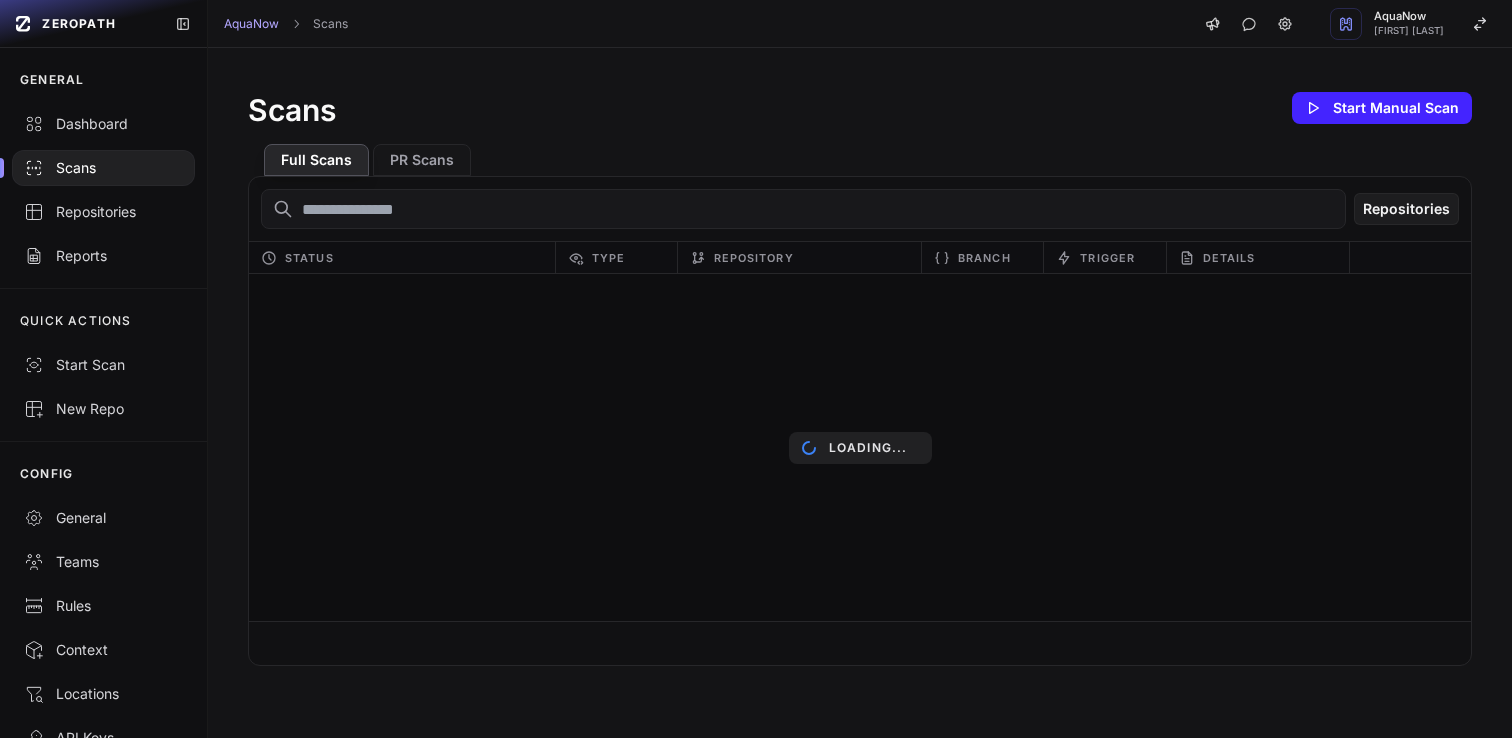 scroll, scrollTop: 0, scrollLeft: 0, axis: both 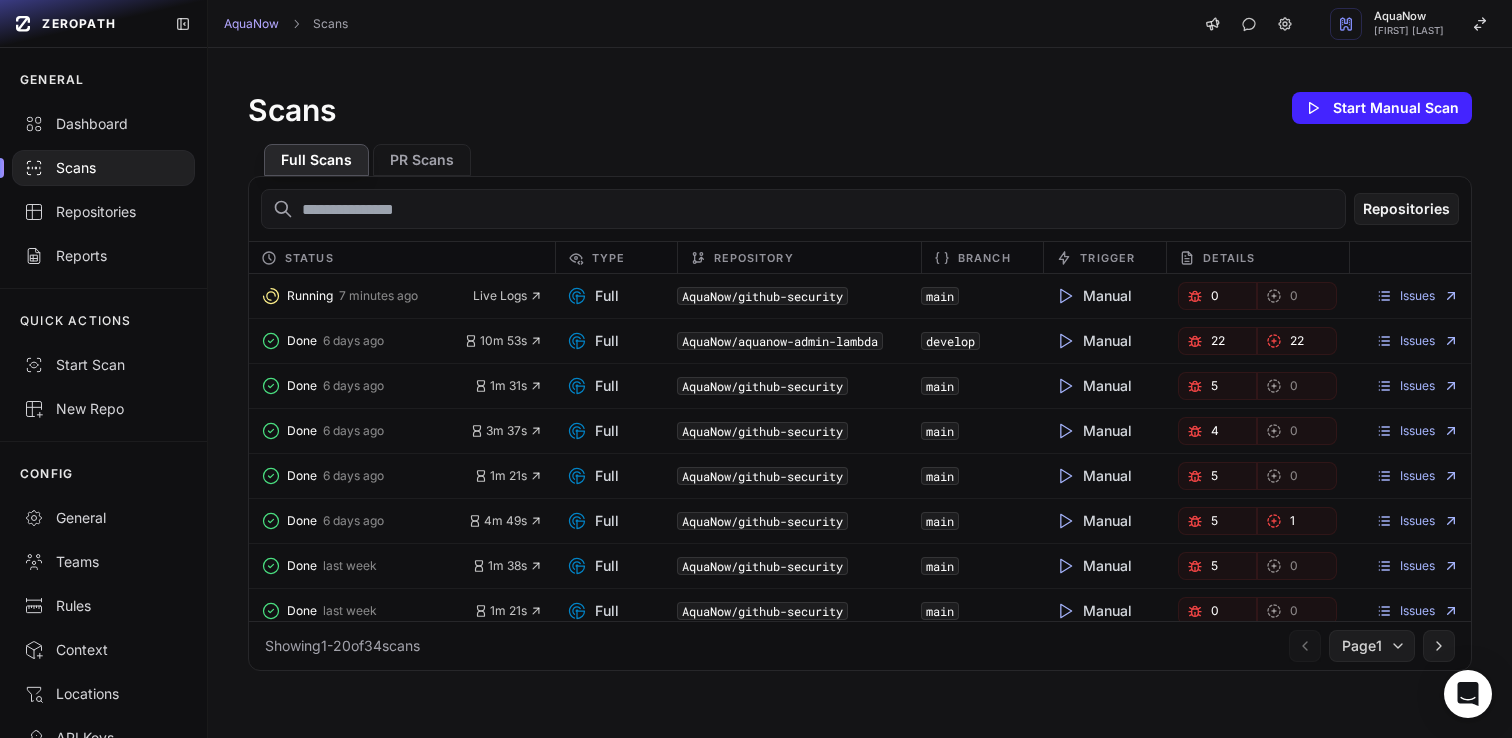 click on "Scans
Start Manual Scan   Full Scans   PR Scans       Repositories         Status     Type     Repository     Branch     Trigger     Details         Running   7 minutes ago     Live Logs         Full   AquaNow/github-security   main     Manual     0       0
Issues        Done   6 days ago       10m 53s         Full   AquaNow/aquanow-admin-lambda   develop     Manual     22       22
Issues        Done   6 days ago       1m 31s         Full   AquaNow/github-security   main     Manual     5       0
Issues        Done   6 days ago       3m 37s         Full   AquaNow/github-security   main     Manual     4       0
Issues        Done   6 days ago       1m 21s         Full   AquaNow/github-security   main     Manual     5       0
Issues        Done   6 days ago       4m 49s         Full   AquaNow/github-security   main     Manual     5       1
Issues        Done   last week       1m 38s         Full     main" at bounding box center (860, 379) 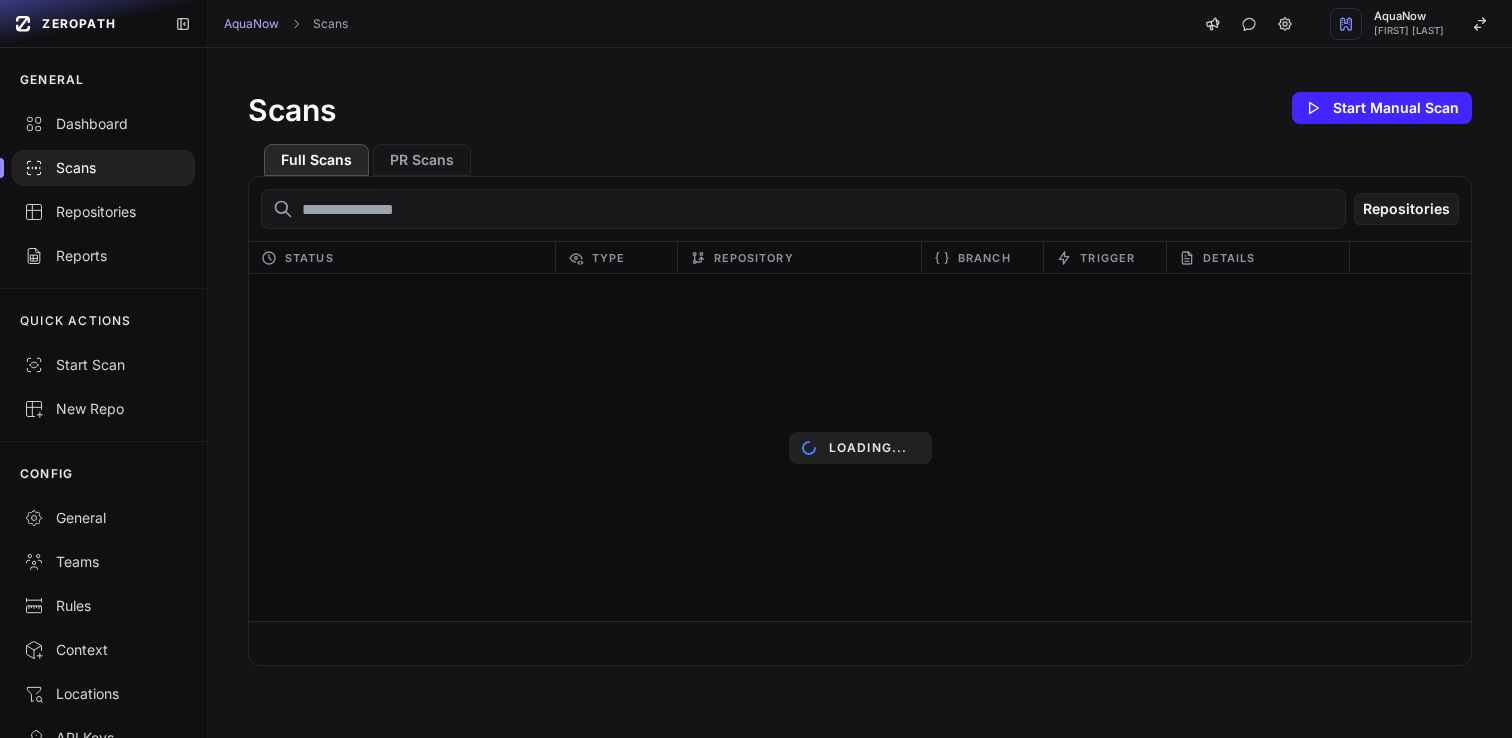 scroll, scrollTop: 0, scrollLeft: 0, axis: both 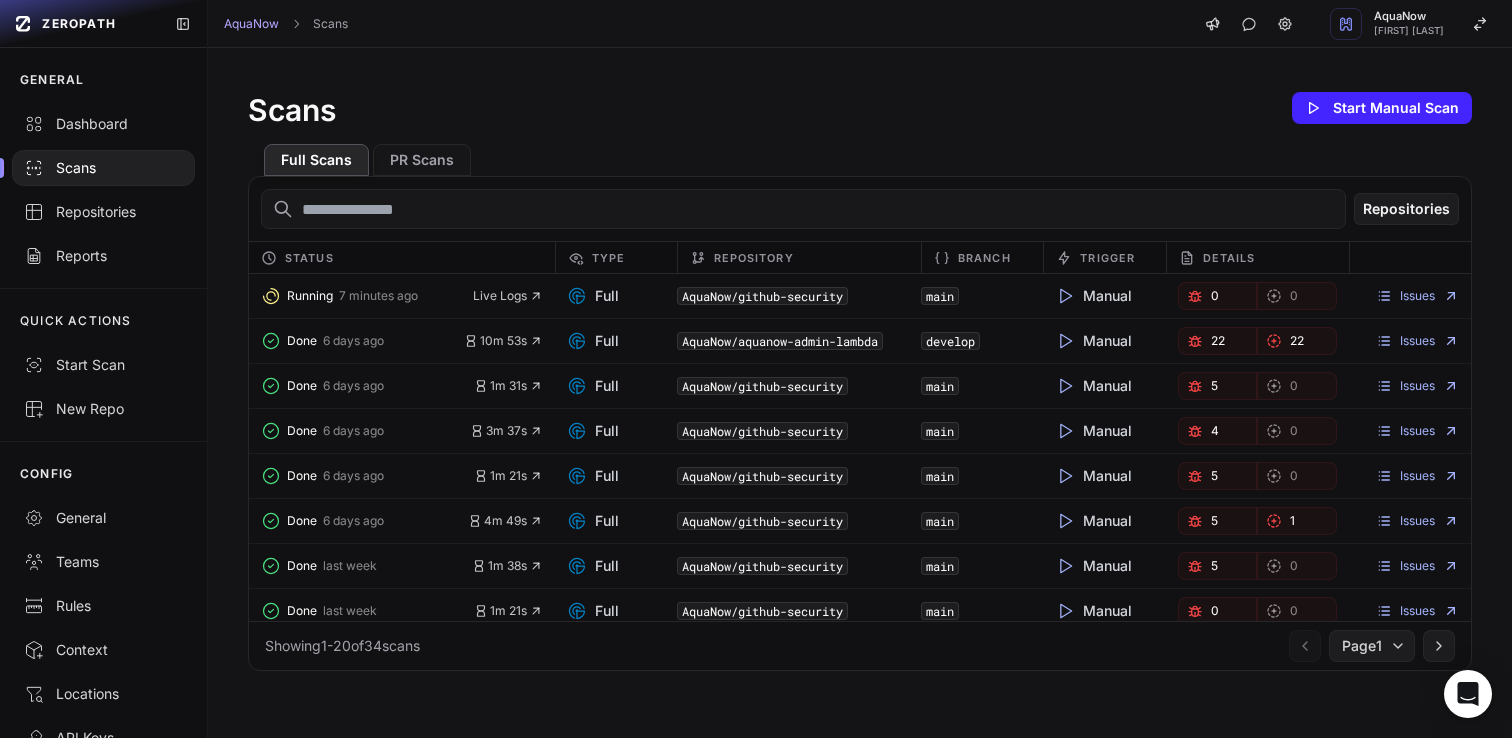 click on "Scans
Start Manual Scan" at bounding box center [860, 108] 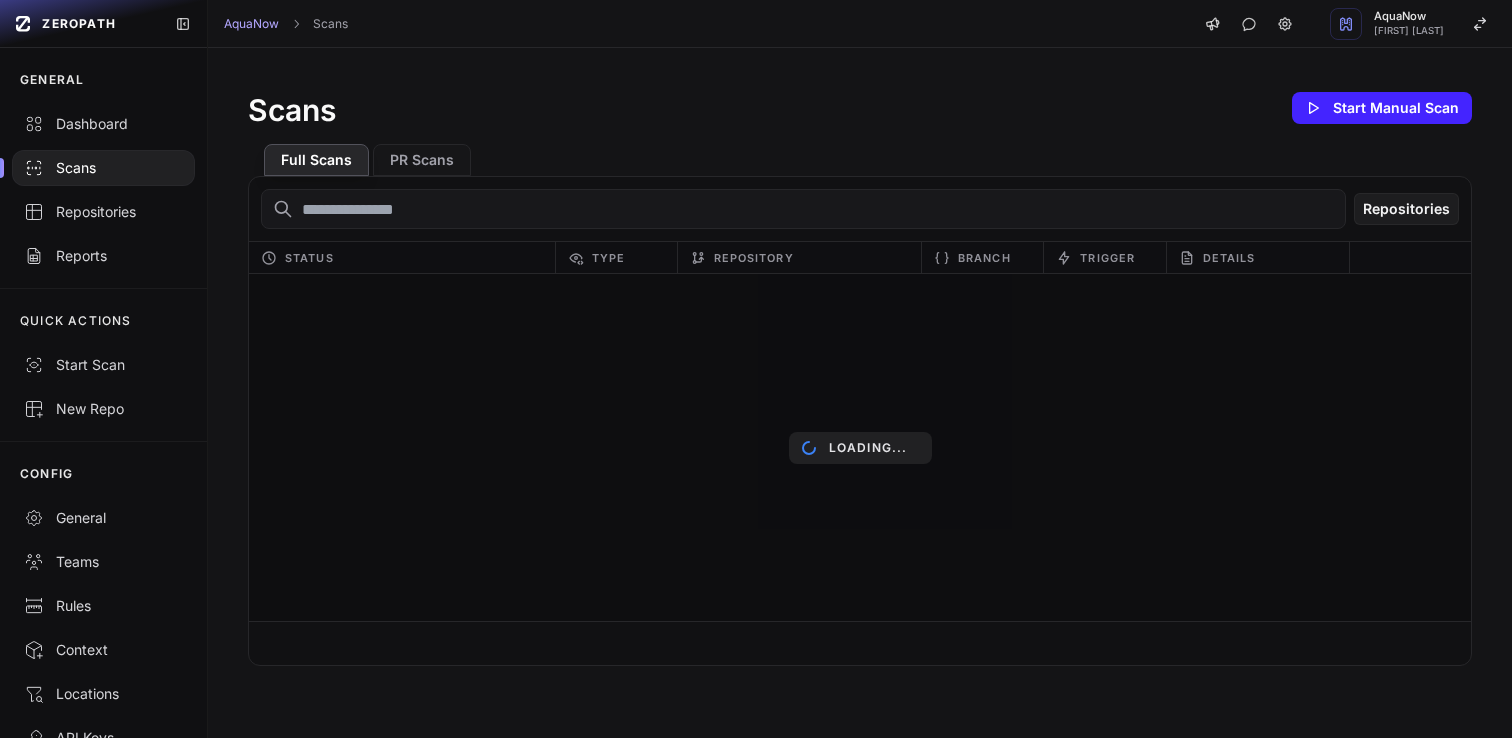 scroll, scrollTop: 0, scrollLeft: 0, axis: both 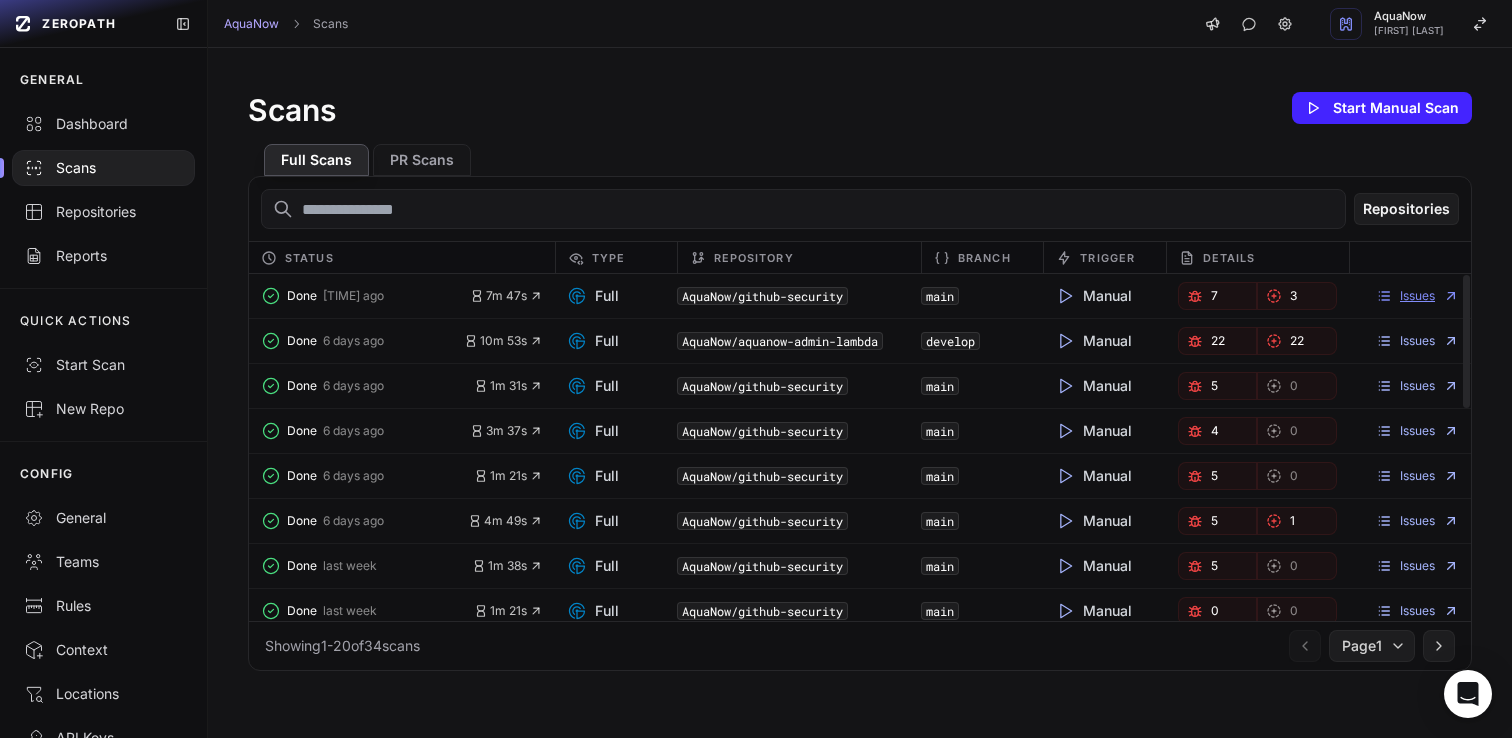 click on "Issues" at bounding box center (1417, 296) 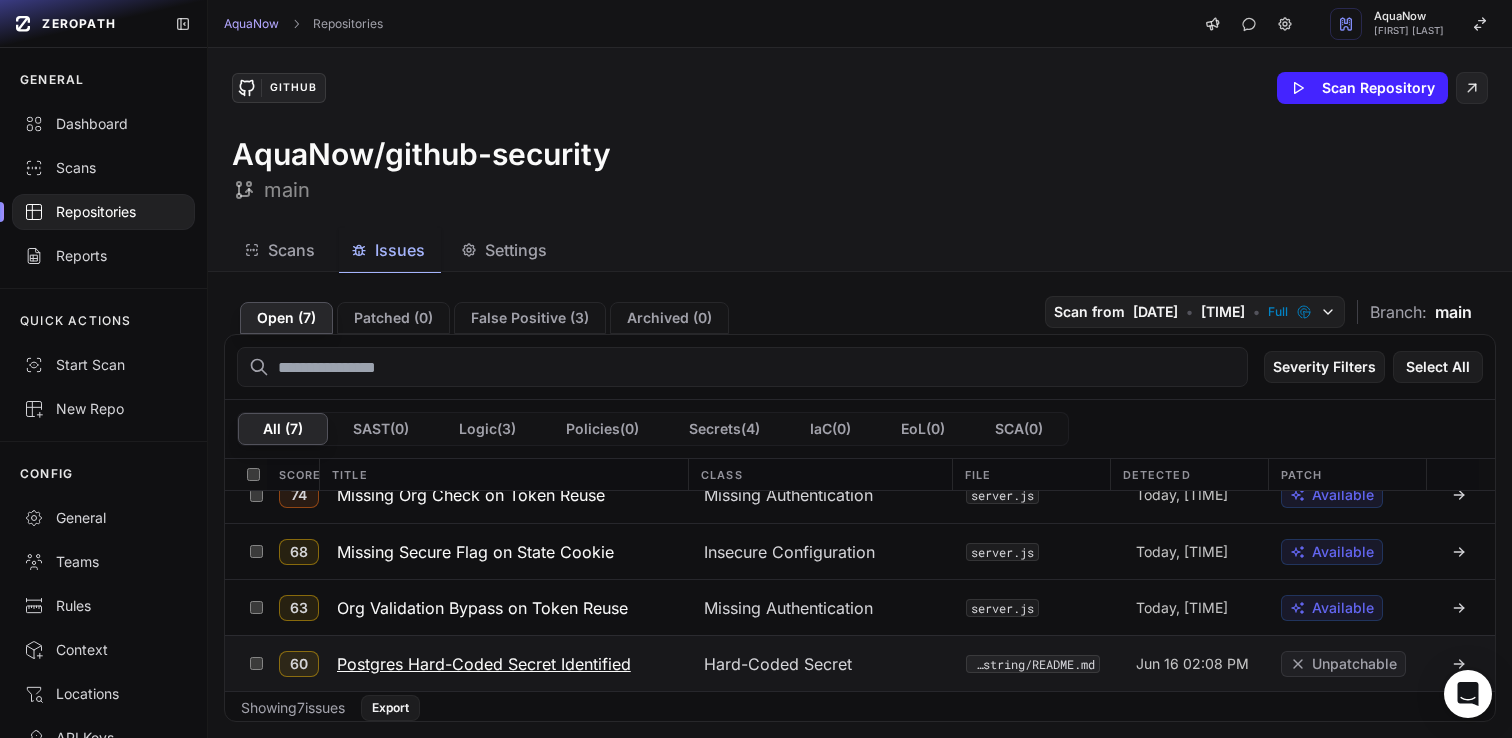 scroll, scrollTop: 0, scrollLeft: 0, axis: both 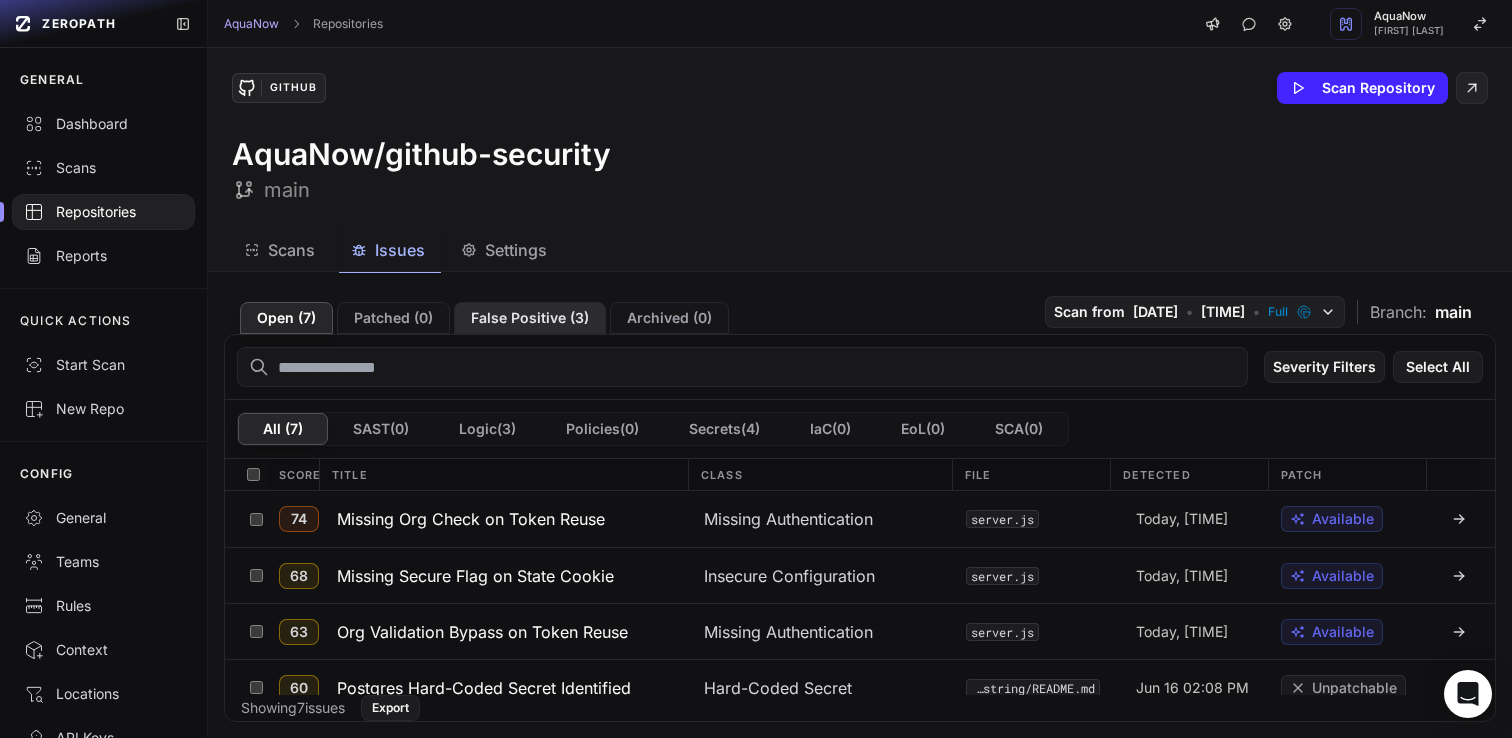 click on "False Positive ( 3 )" at bounding box center [530, 318] 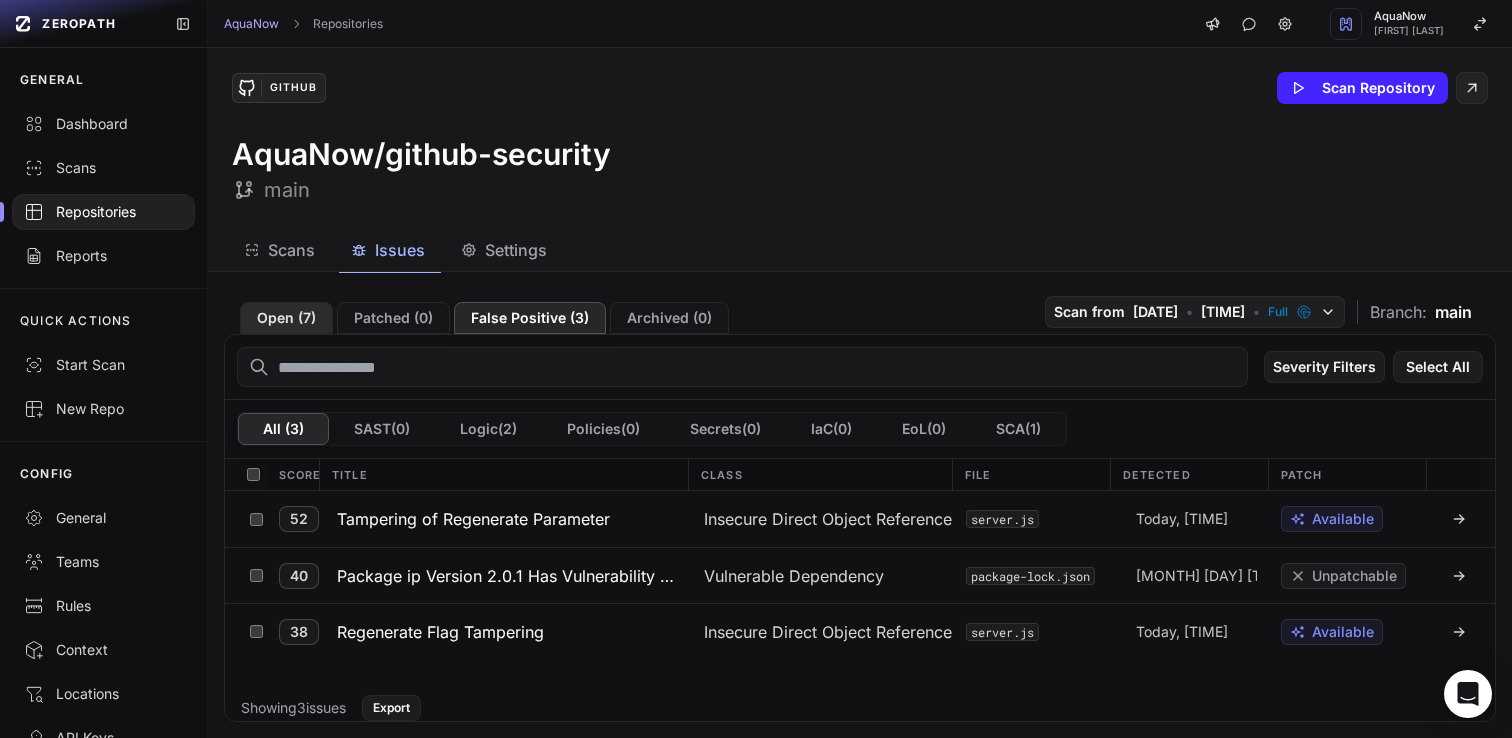 click on "Open ( 7 )" at bounding box center (286, 318) 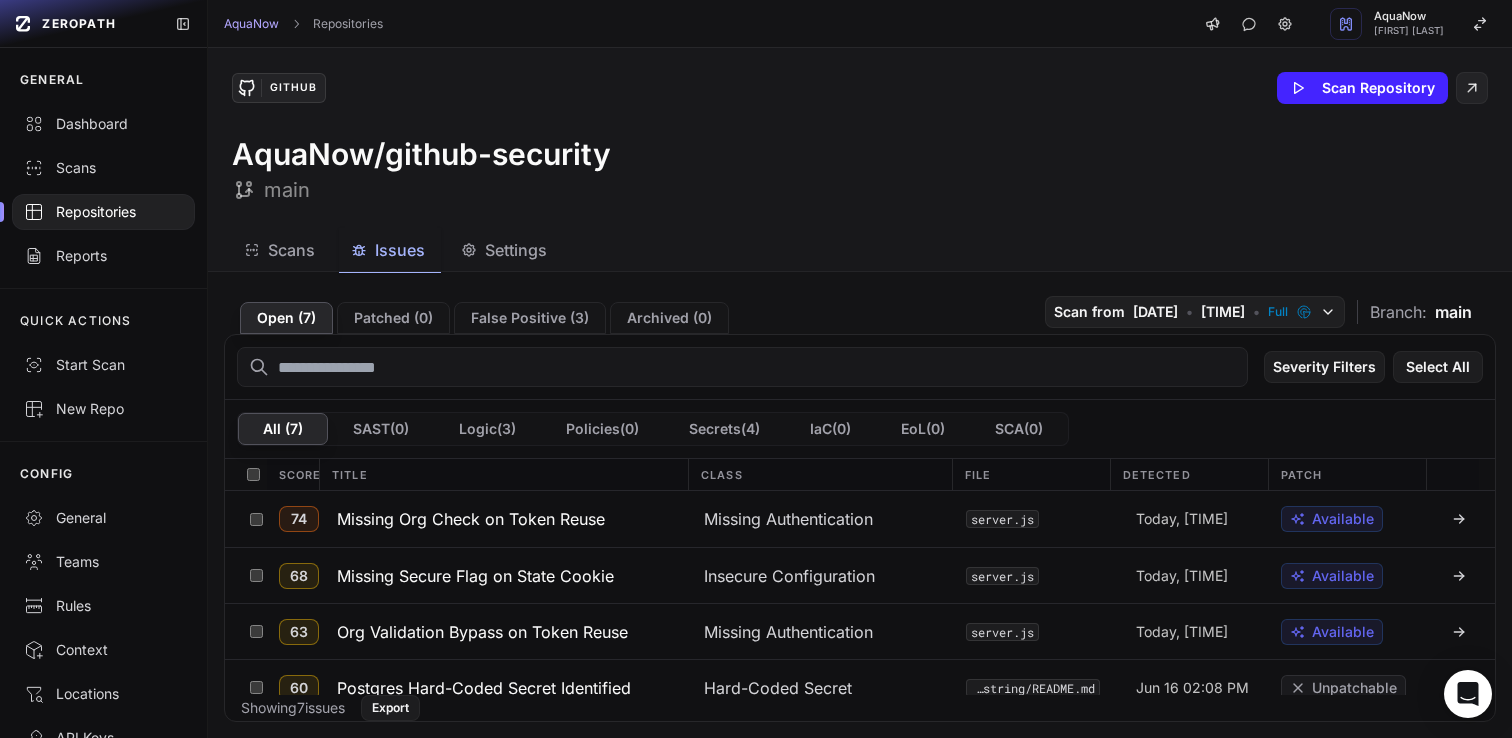 click on "GitHub
Scan Repository     AquaNow/github-security     main" at bounding box center [860, 138] 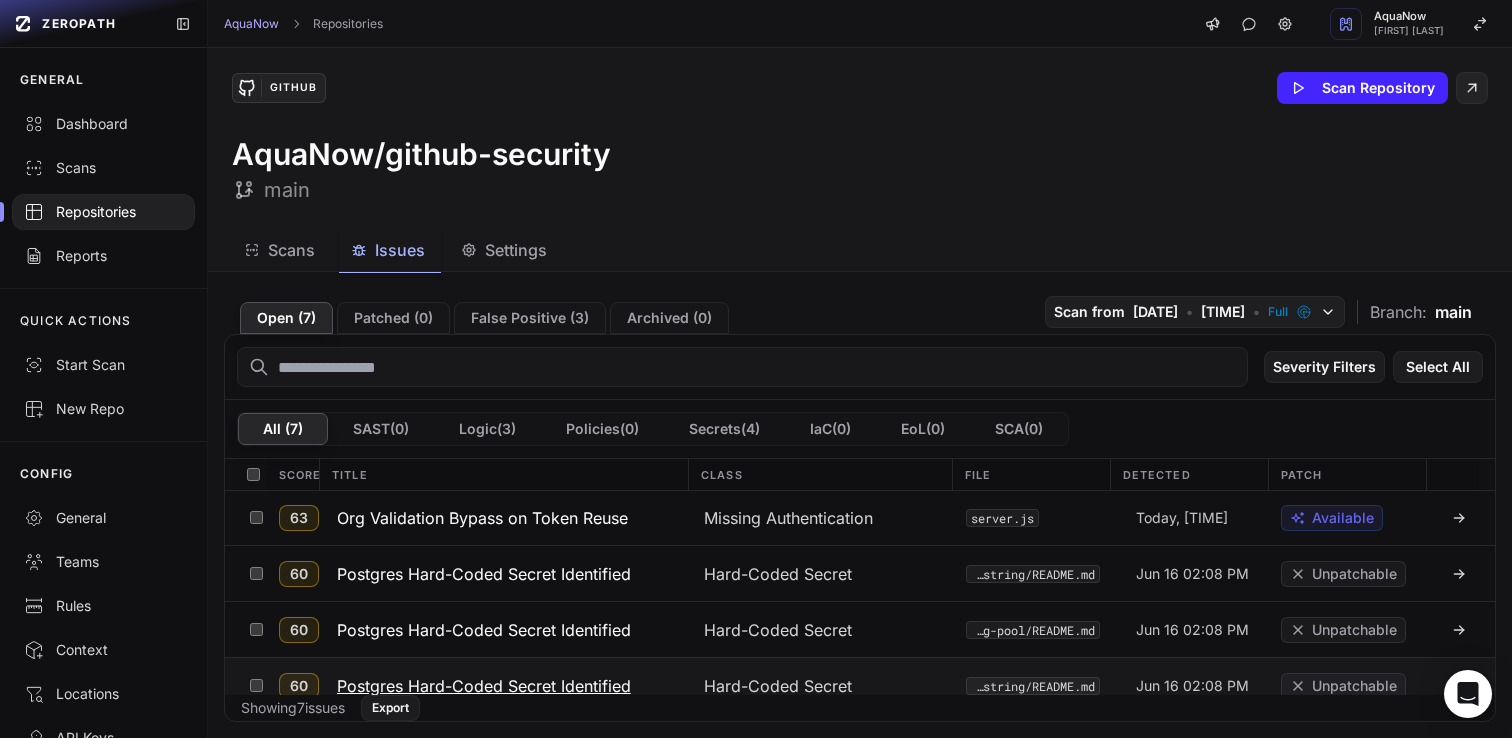 scroll, scrollTop: 0, scrollLeft: 0, axis: both 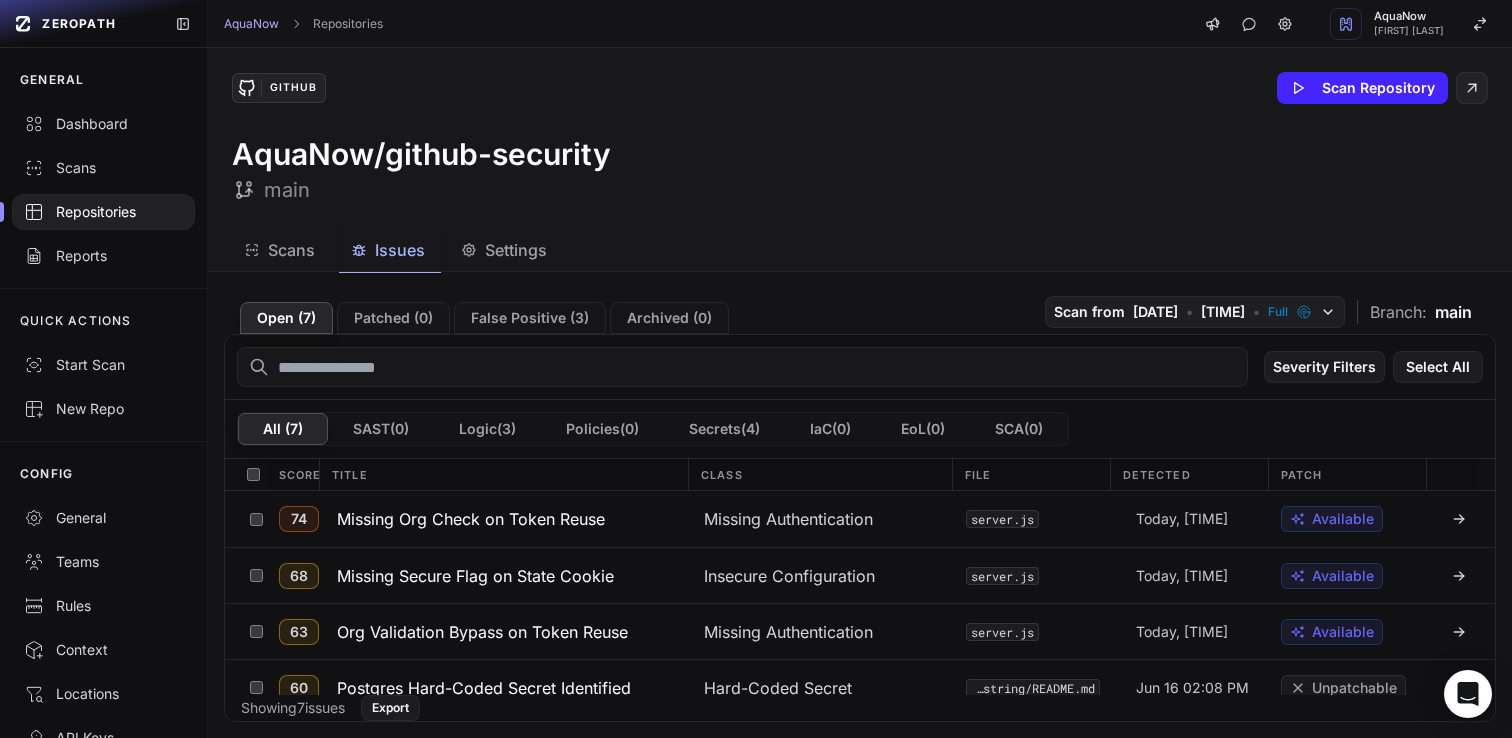 click on "GitHub
Scan Repository     AquaNow/github-security     main" at bounding box center [860, 138] 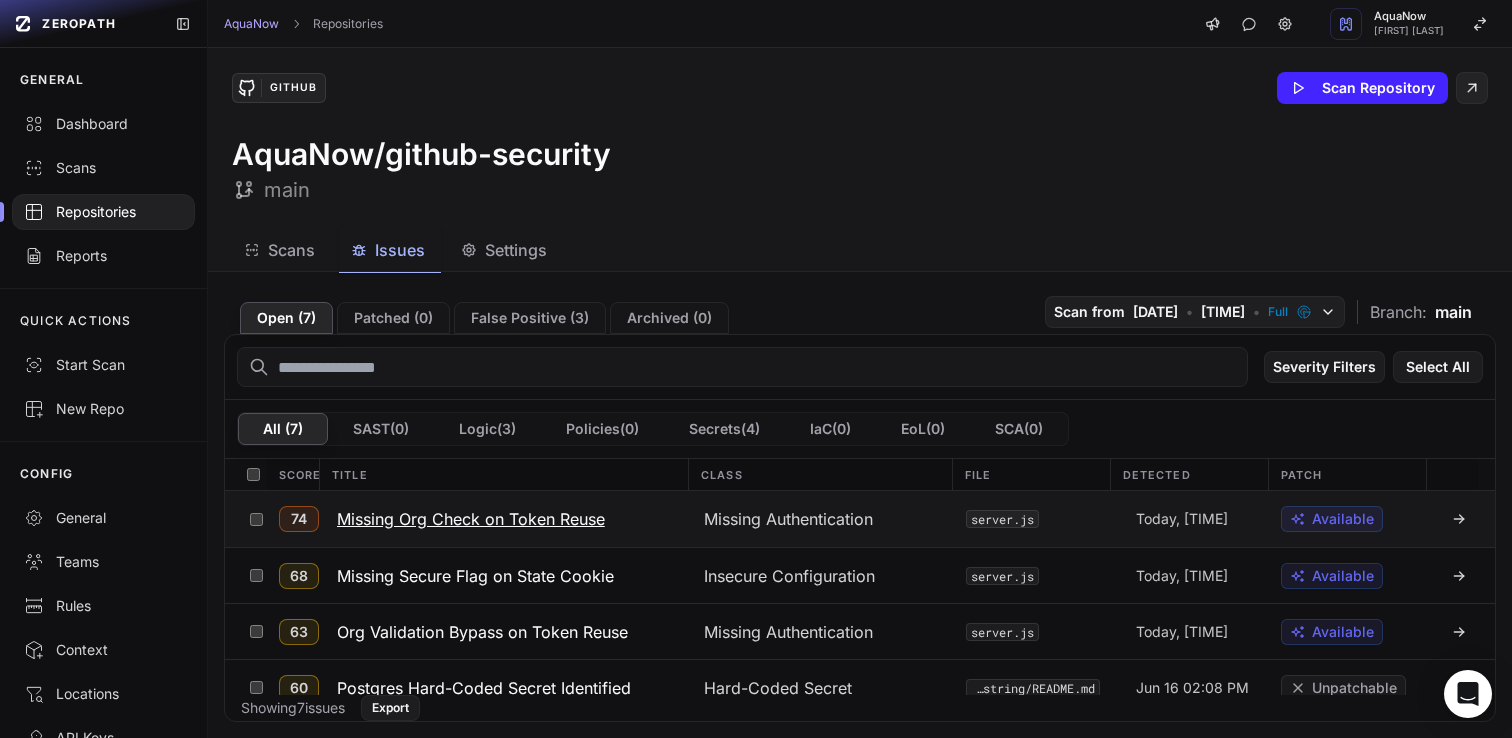 click on "Missing Org Check on Token Reuse" 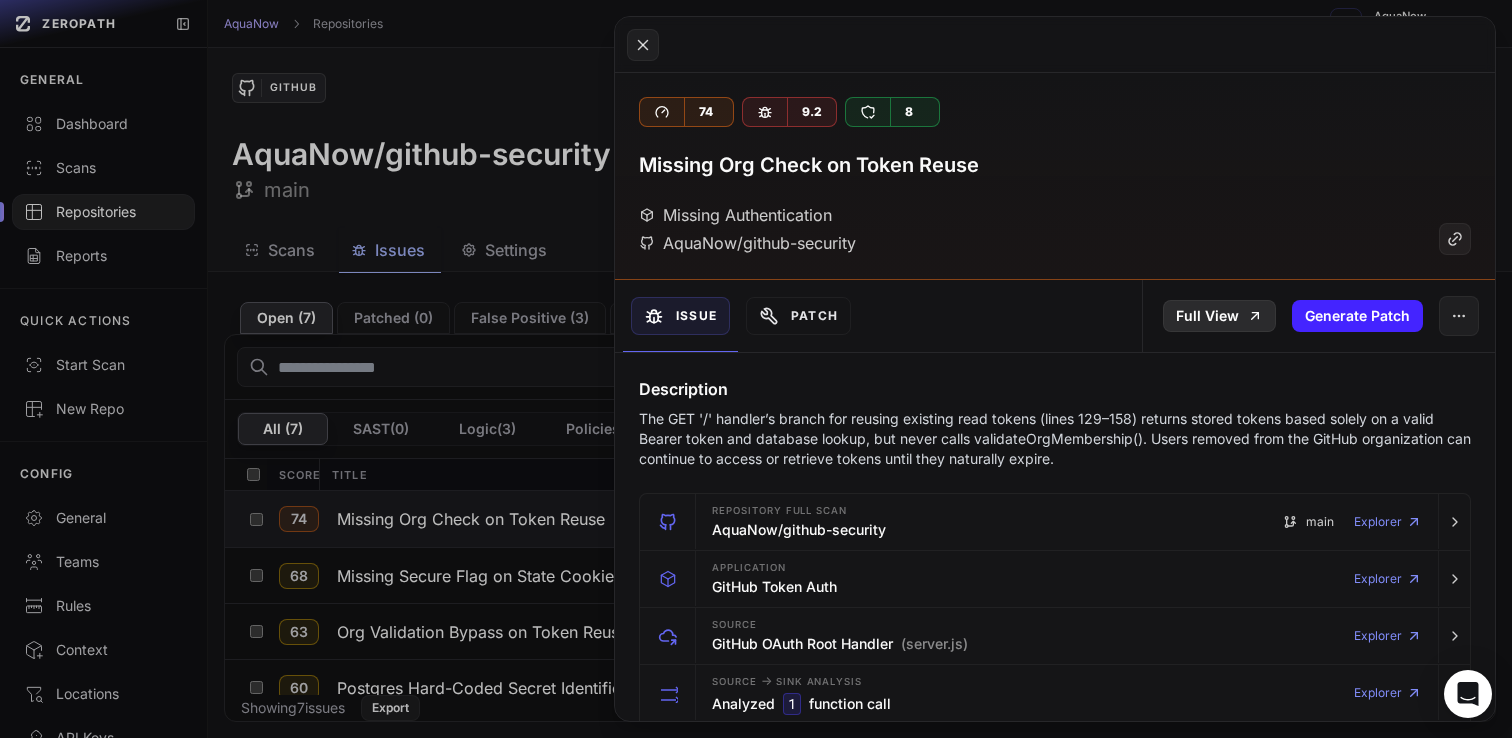 click on "Full View" at bounding box center (1219, 316) 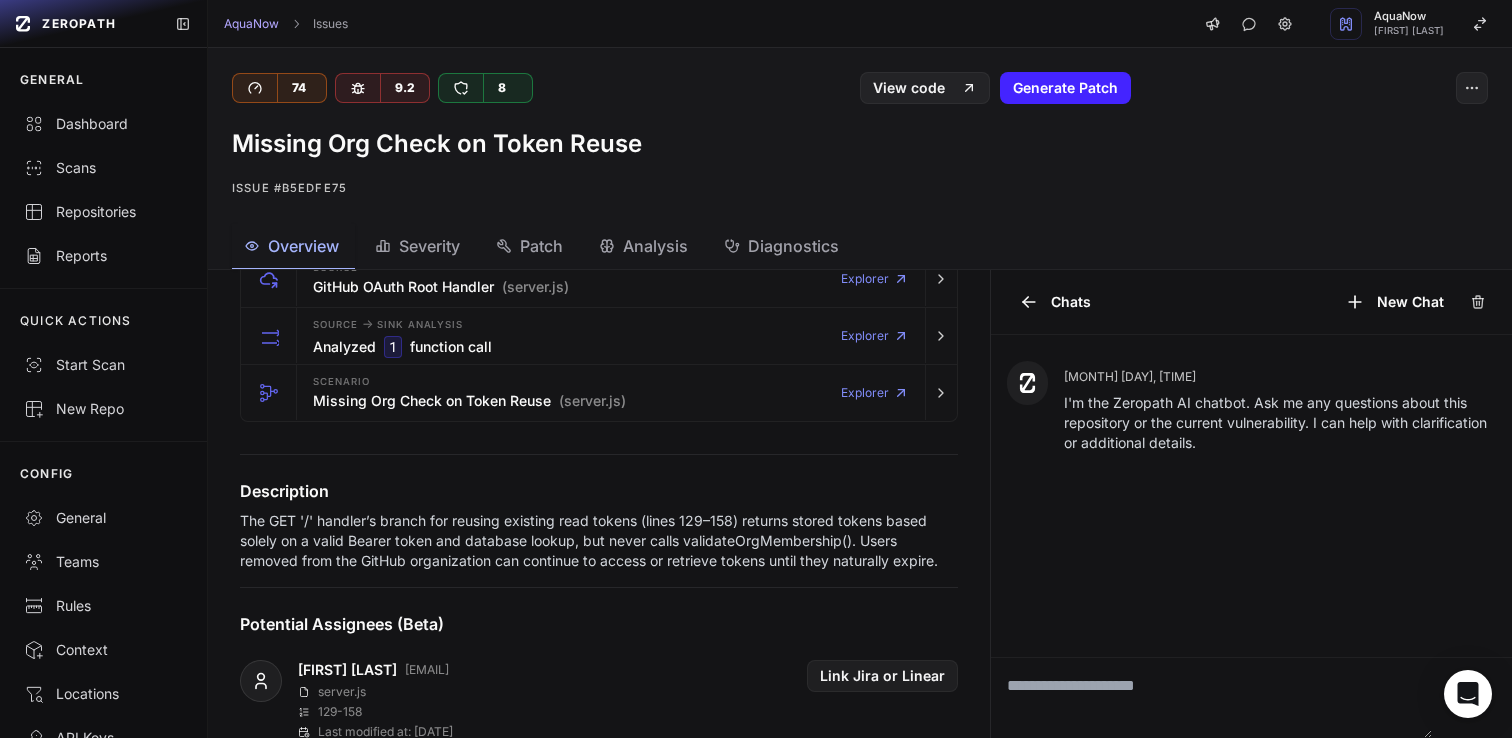 scroll, scrollTop: 318, scrollLeft: 0, axis: vertical 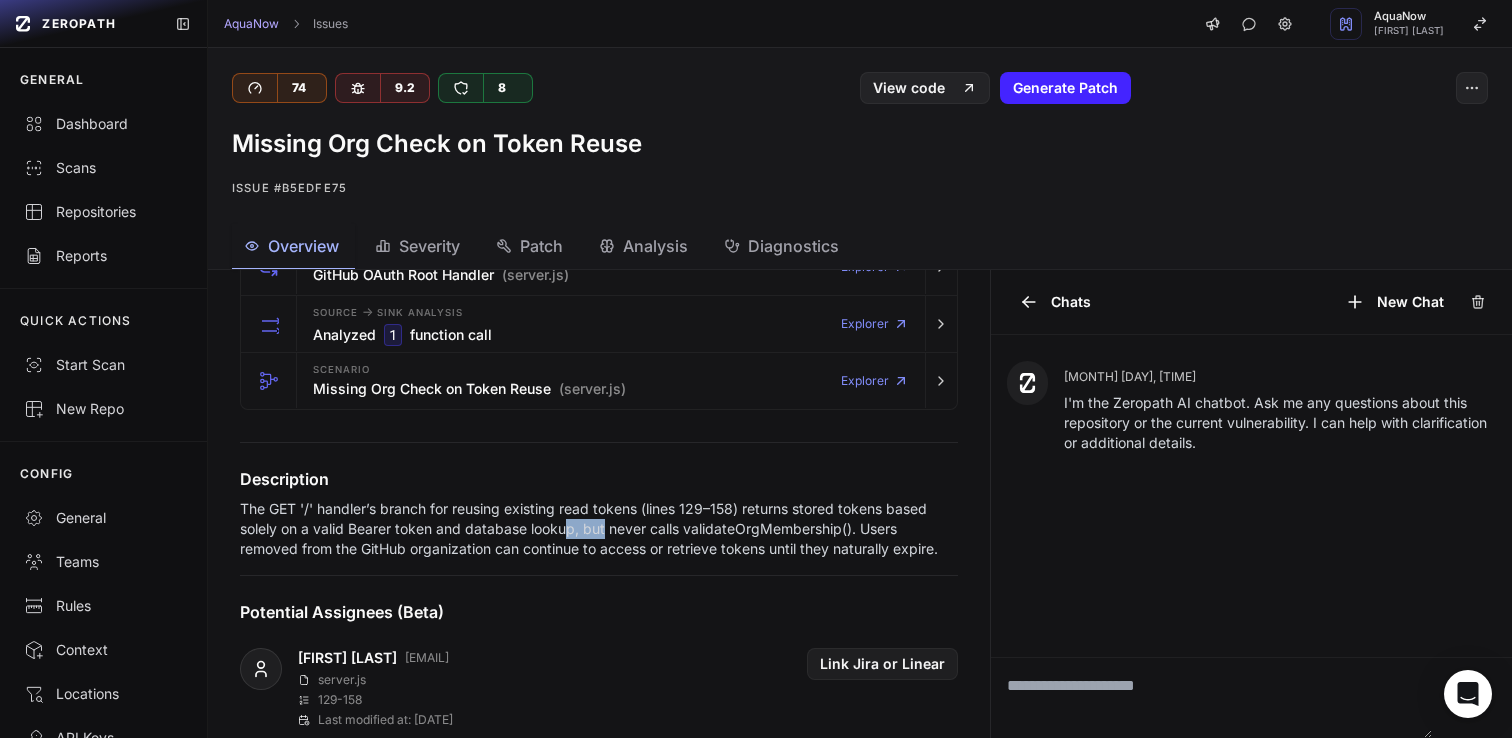 drag, startPoint x: 566, startPoint y: 528, endPoint x: 607, endPoint y: 533, distance: 41.303753 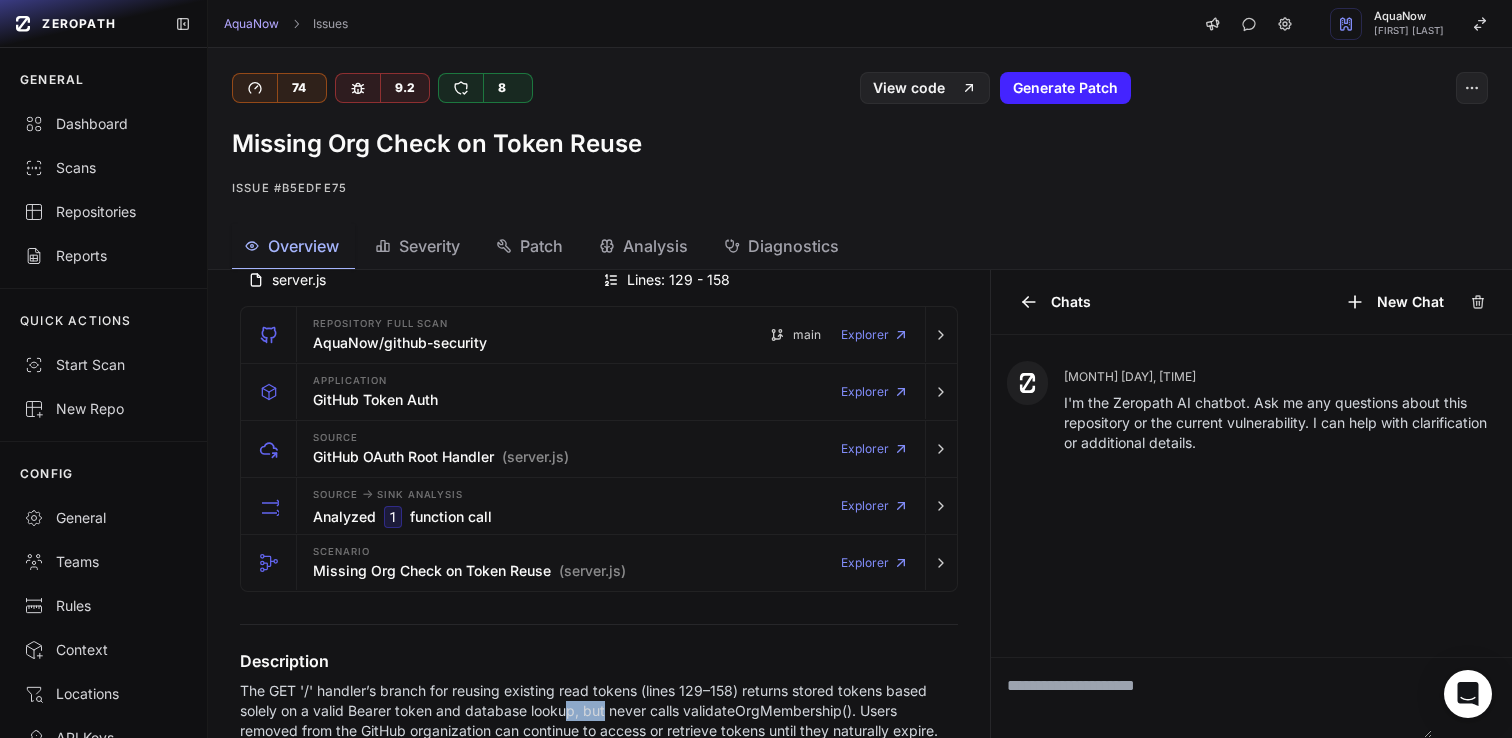 scroll, scrollTop: 0, scrollLeft: 0, axis: both 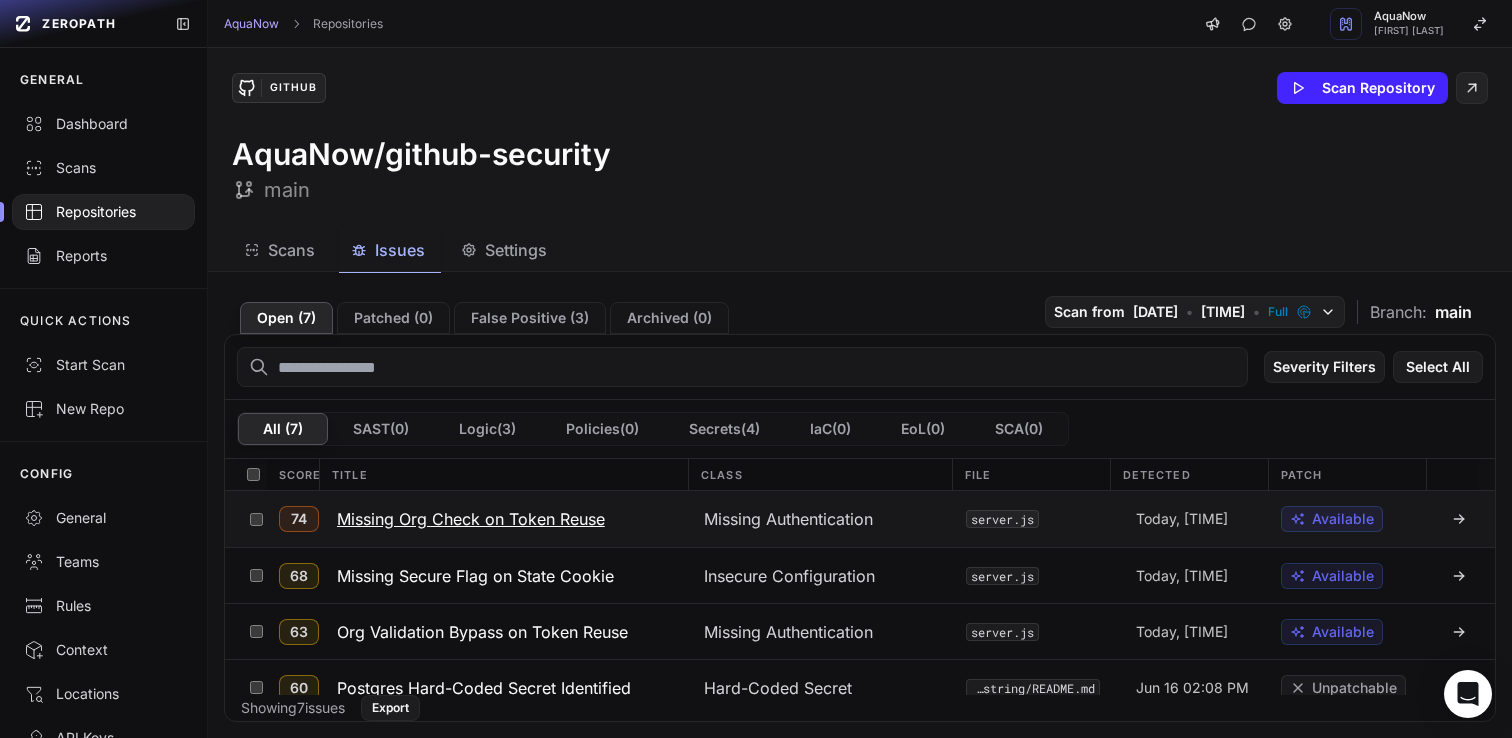 click on "Missing Org Check on Token Reuse" 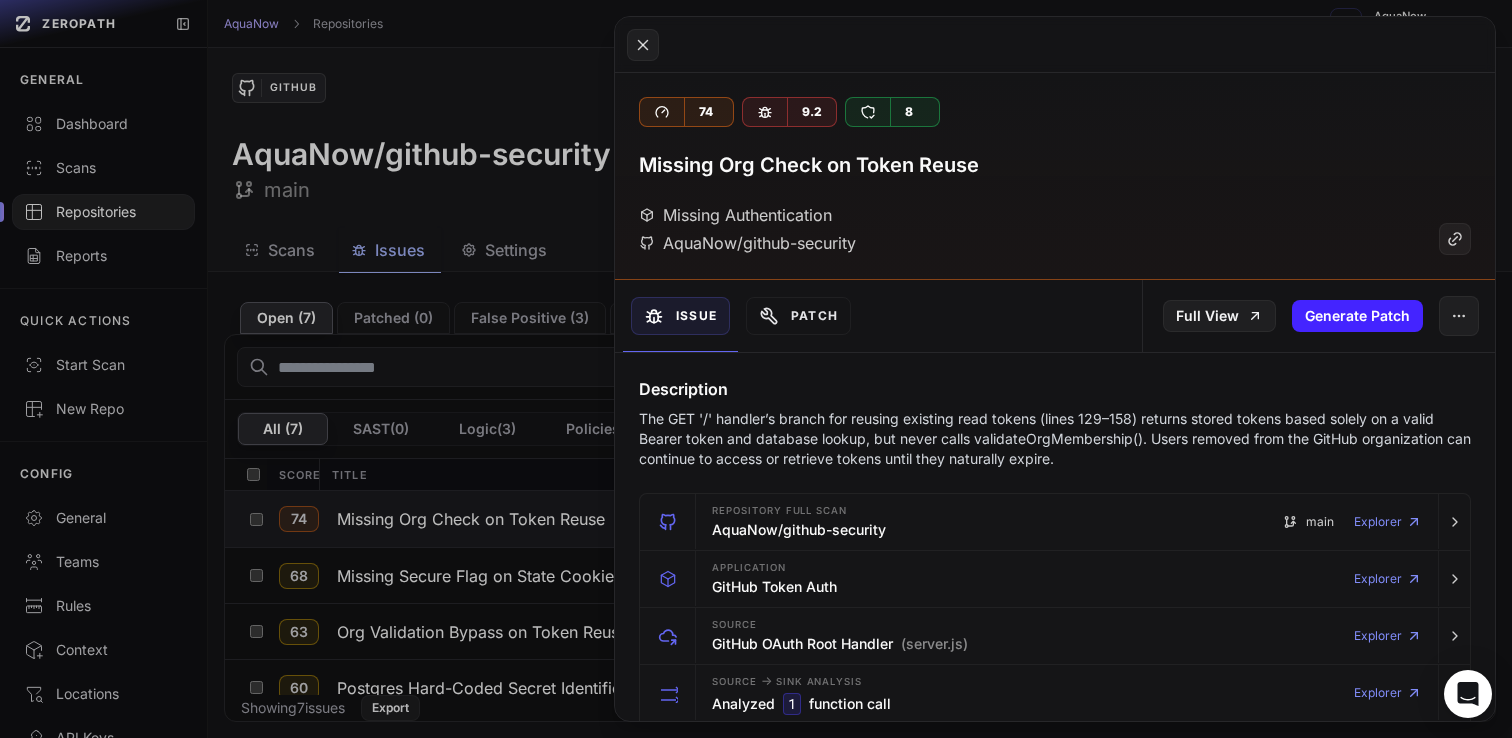 click 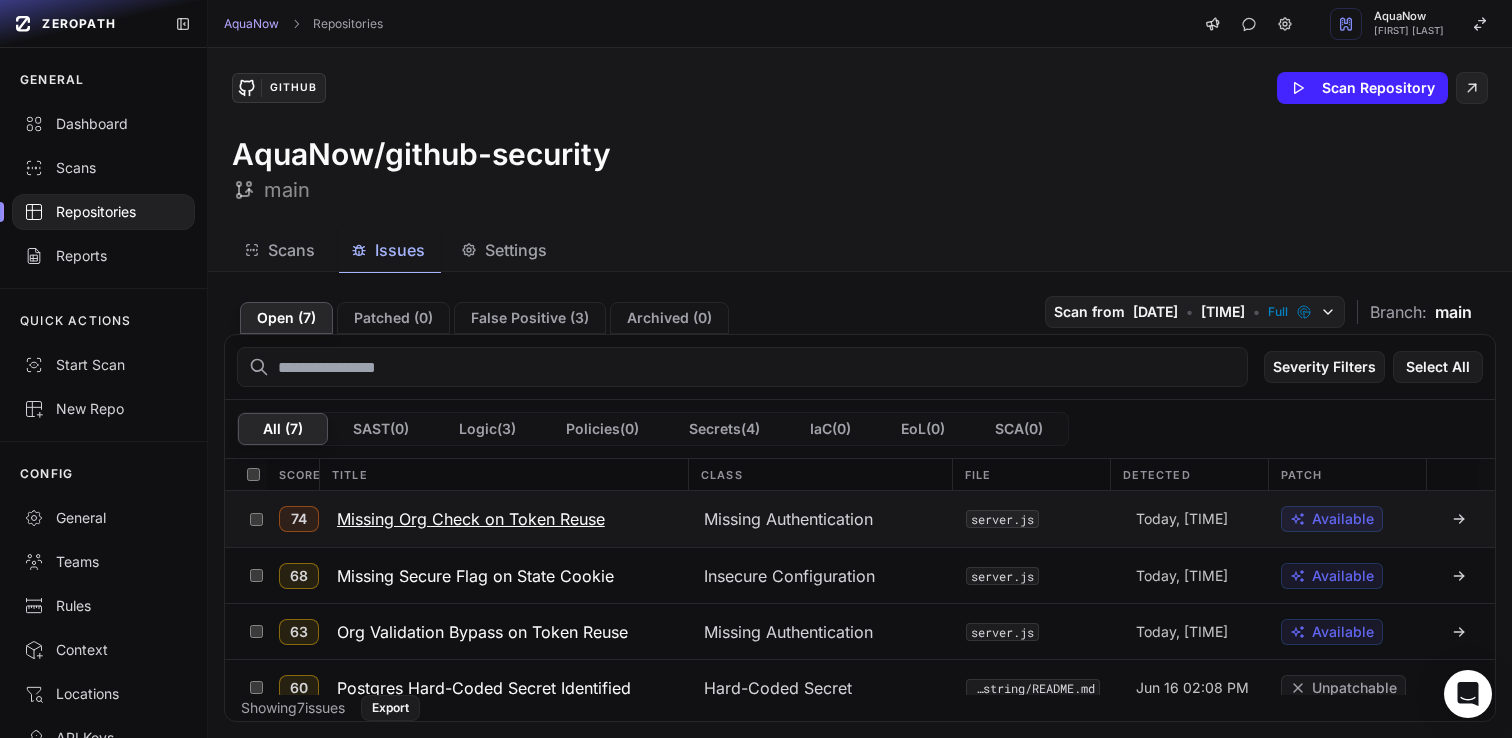 click on "Missing Org Check on Token Reuse" 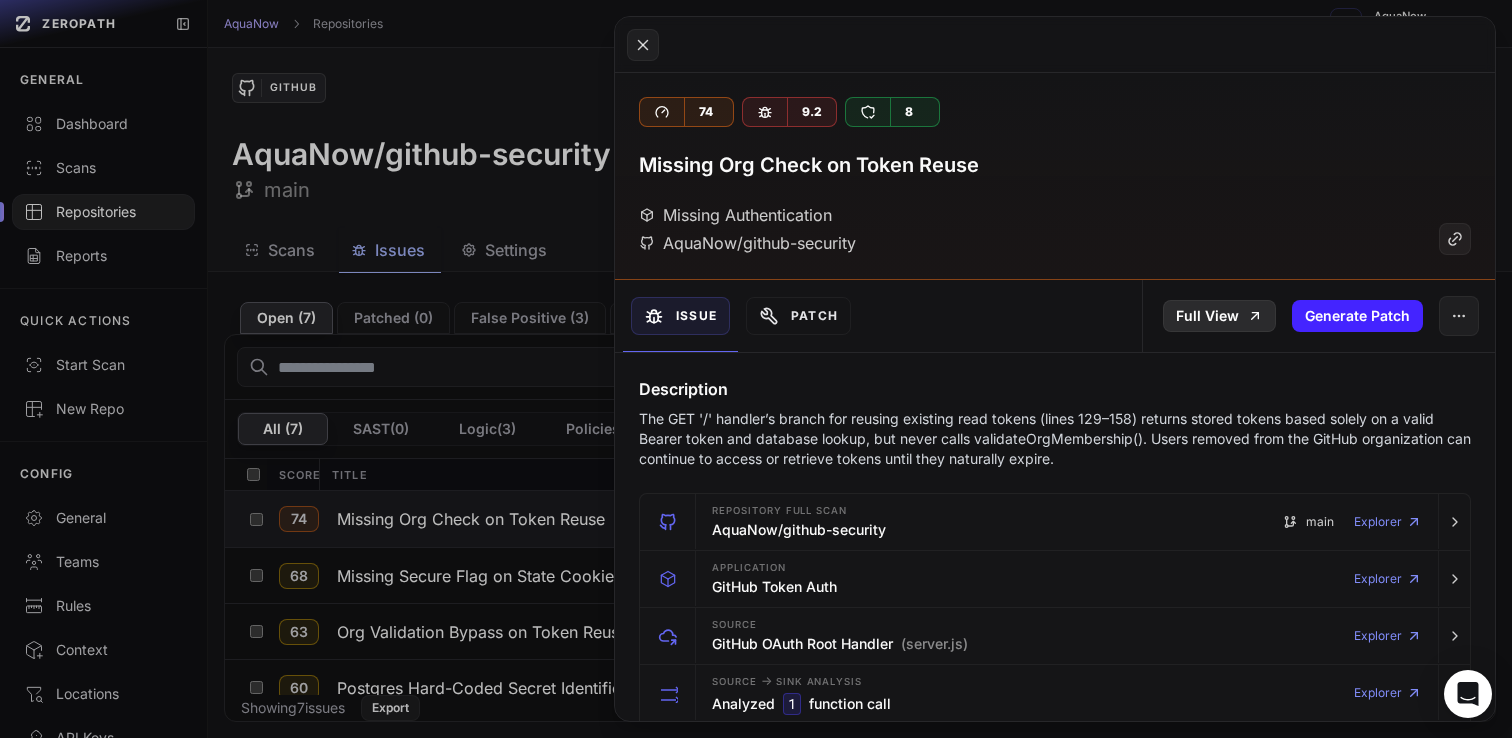 click on "Full View" at bounding box center [1219, 316] 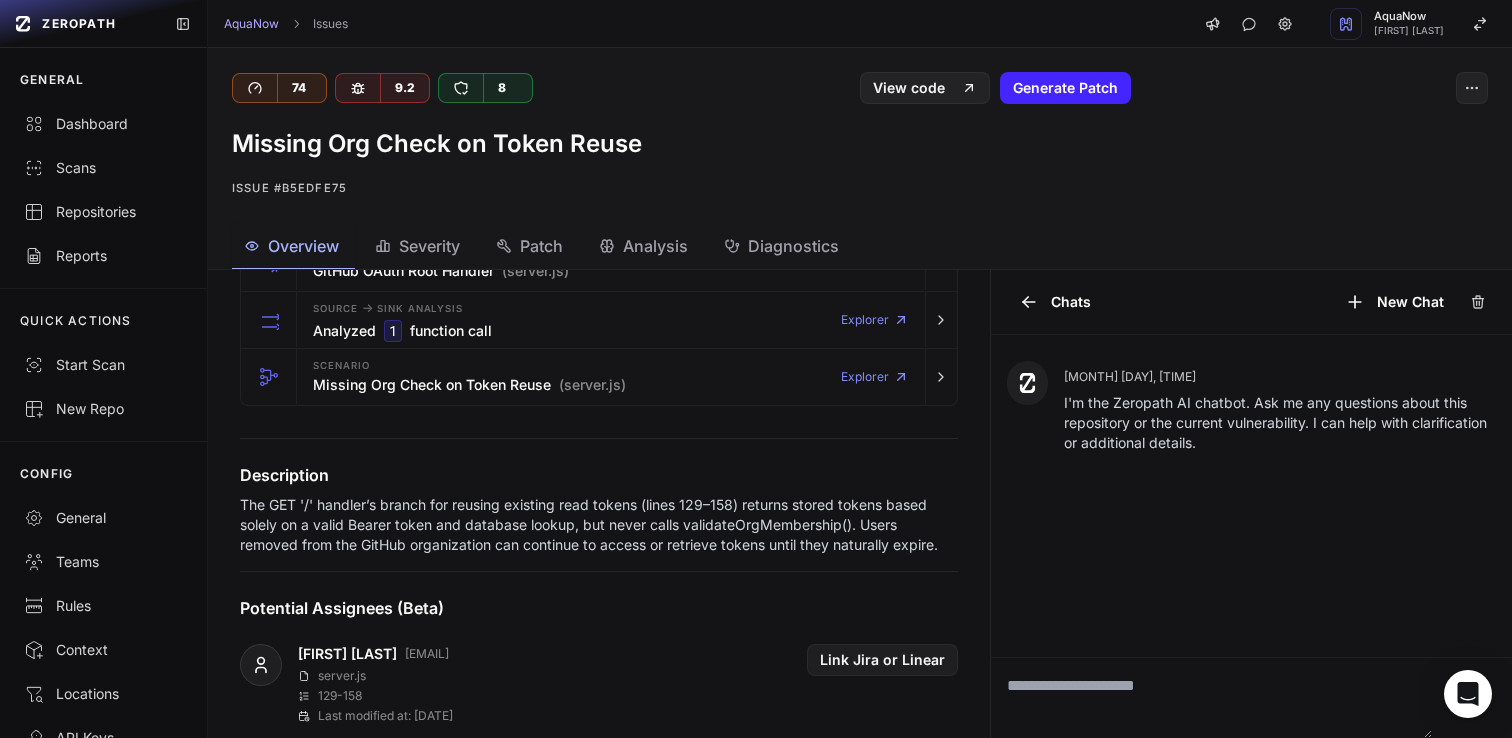 scroll, scrollTop: 226, scrollLeft: 0, axis: vertical 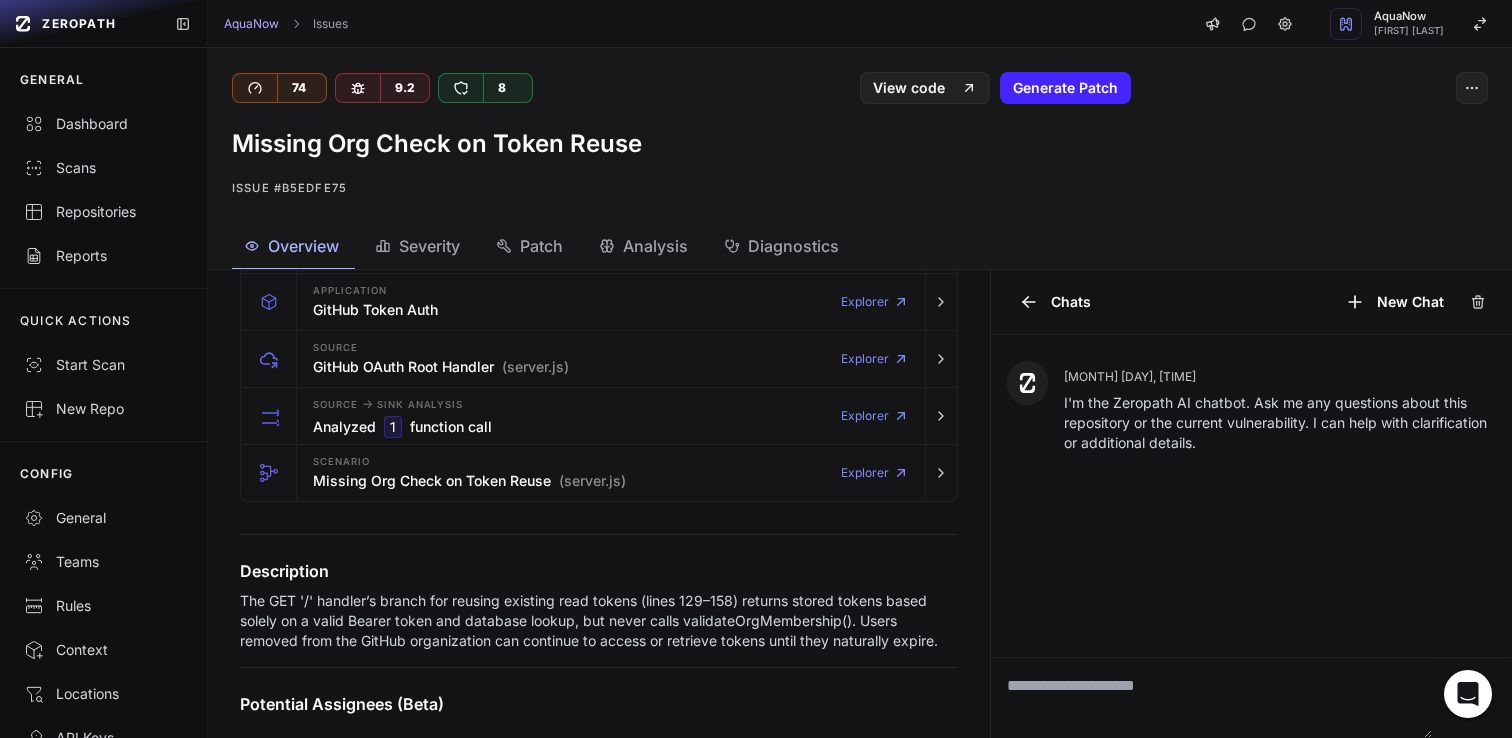click on "AquaNow     Issues                   AquaNow   [FIRST] [LAST]" at bounding box center [860, 24] 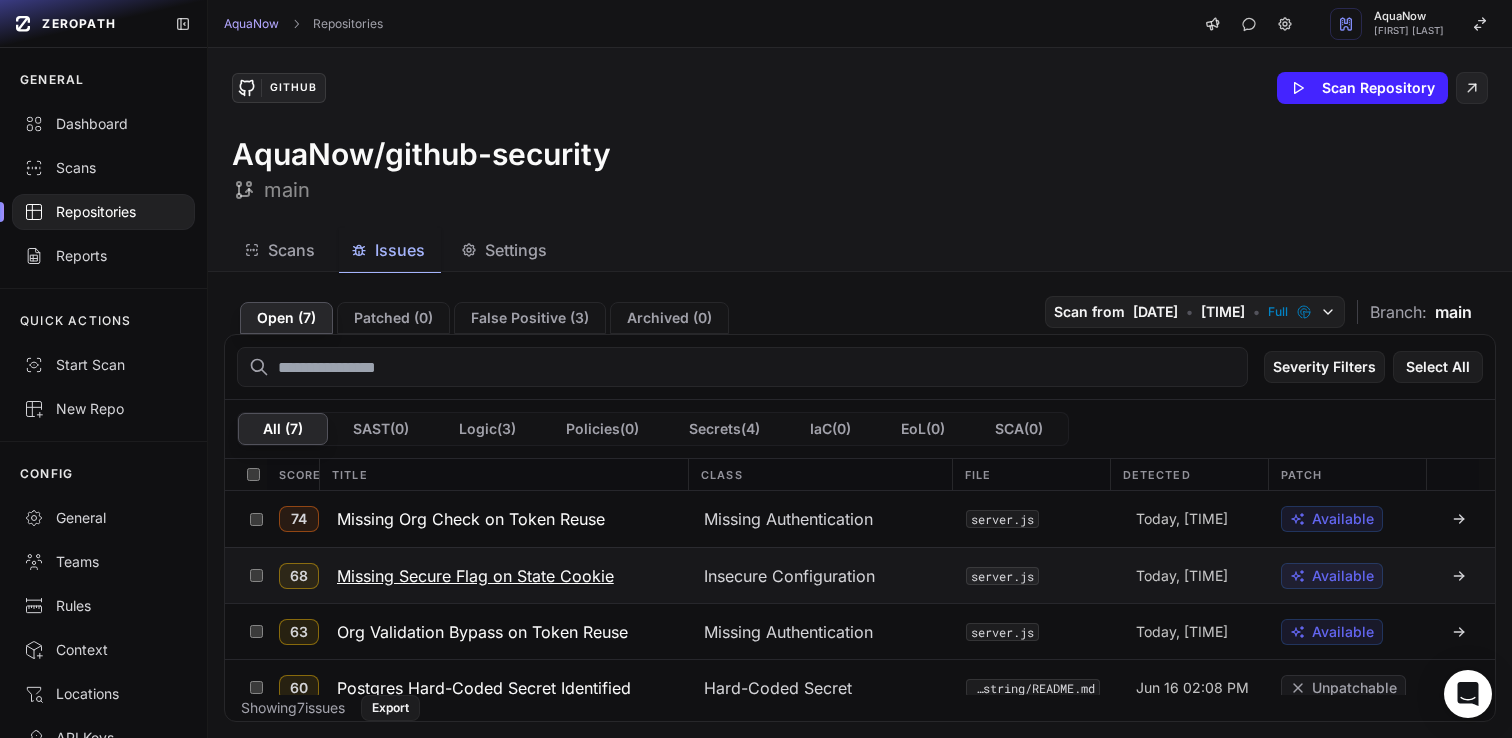 click on "Missing Secure Flag on State Cookie" 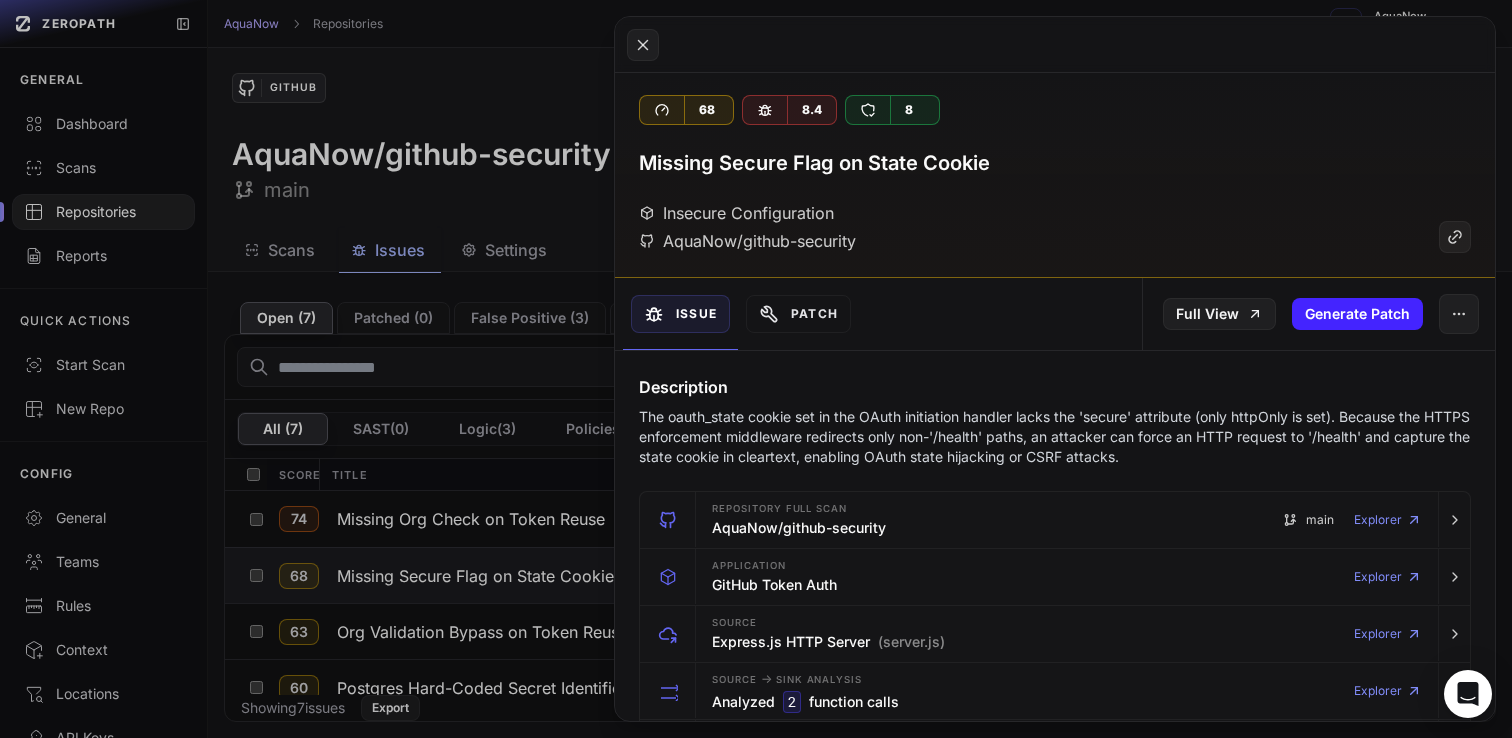scroll, scrollTop: 0, scrollLeft: 0, axis: both 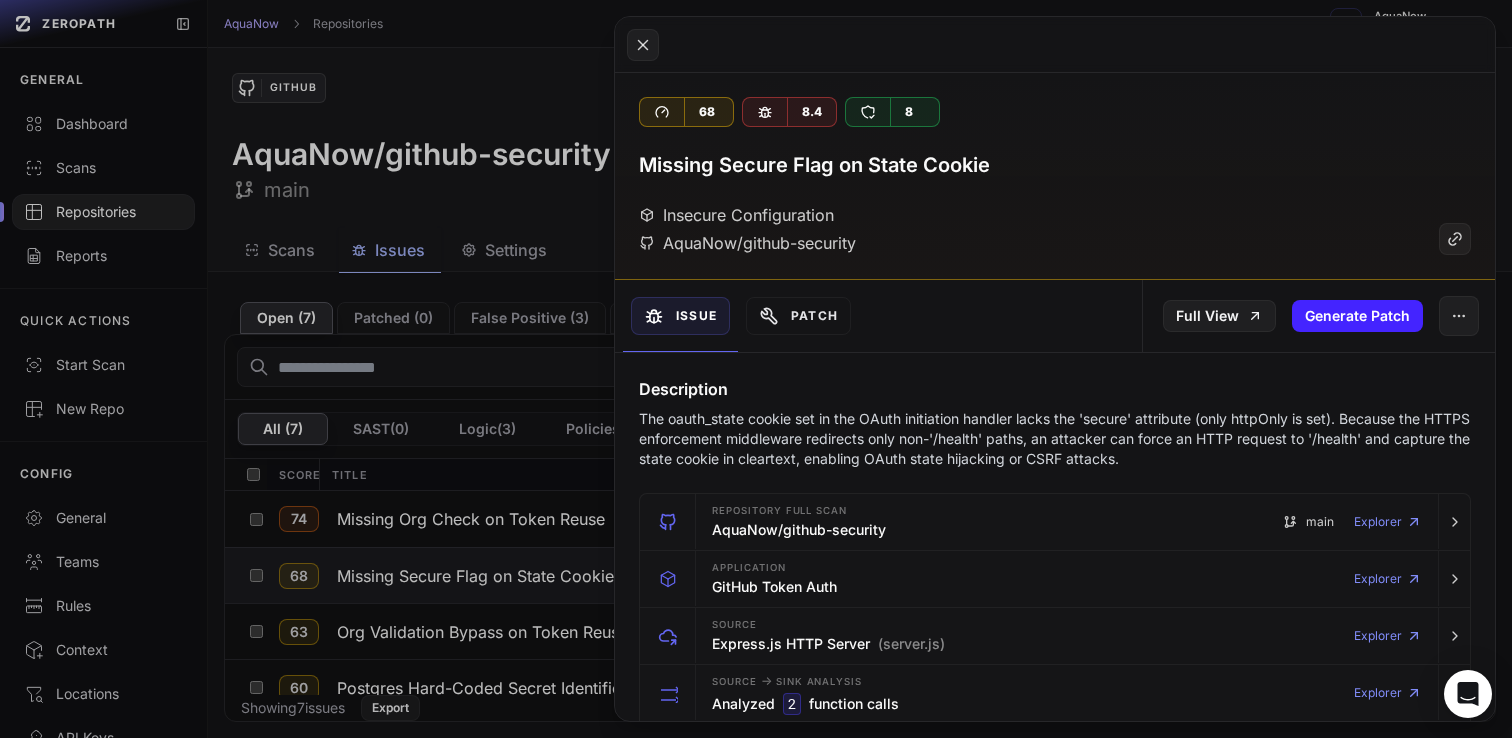 click 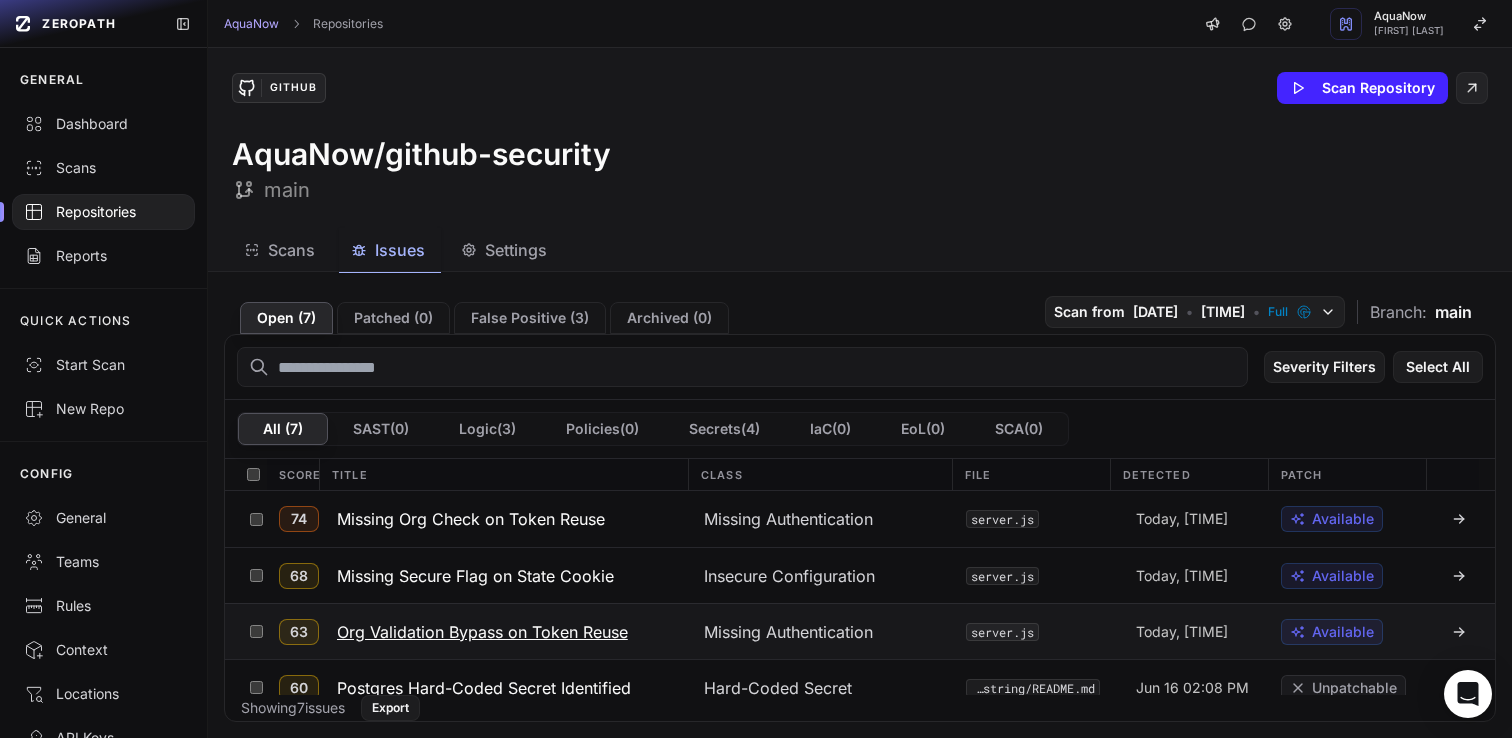 click on "Org Validation Bypass on Token Reuse" 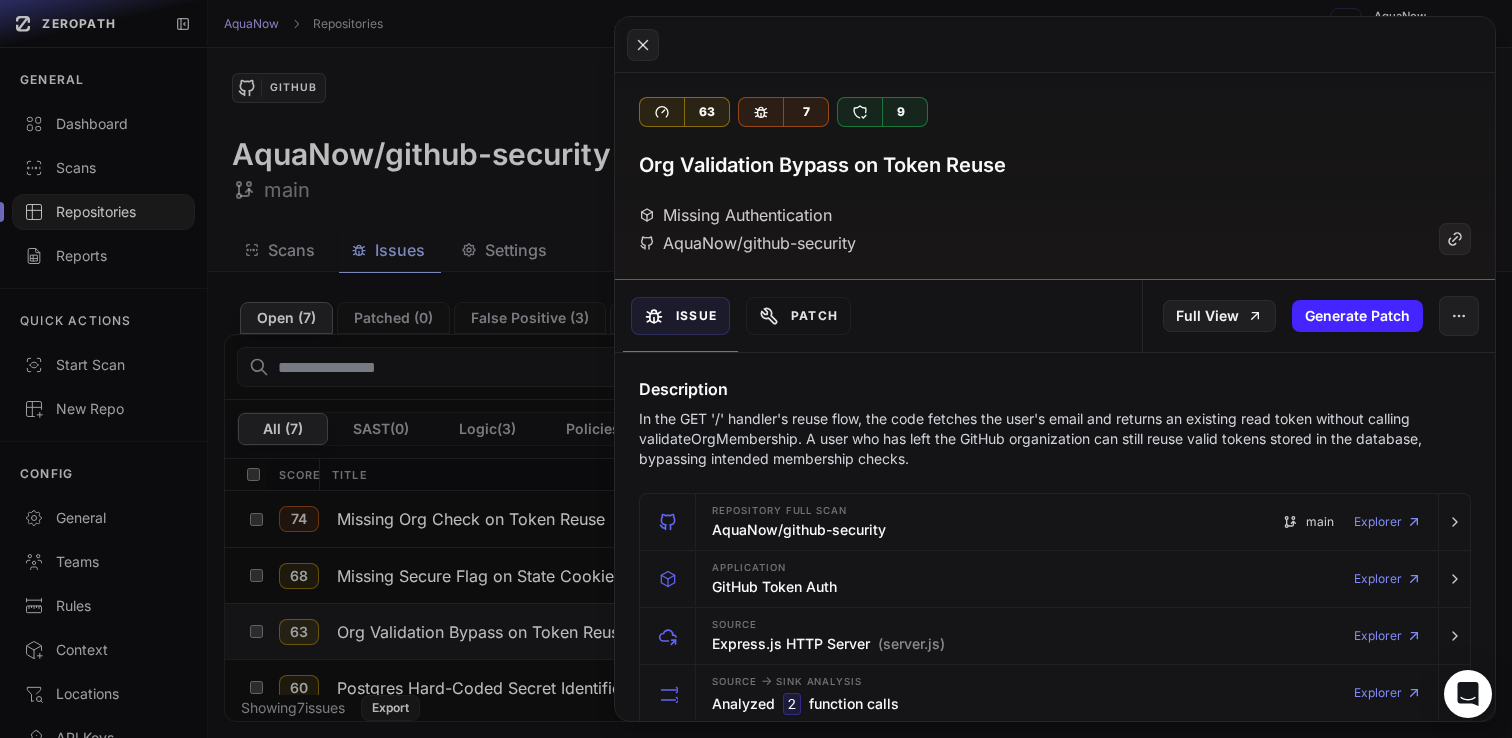 click 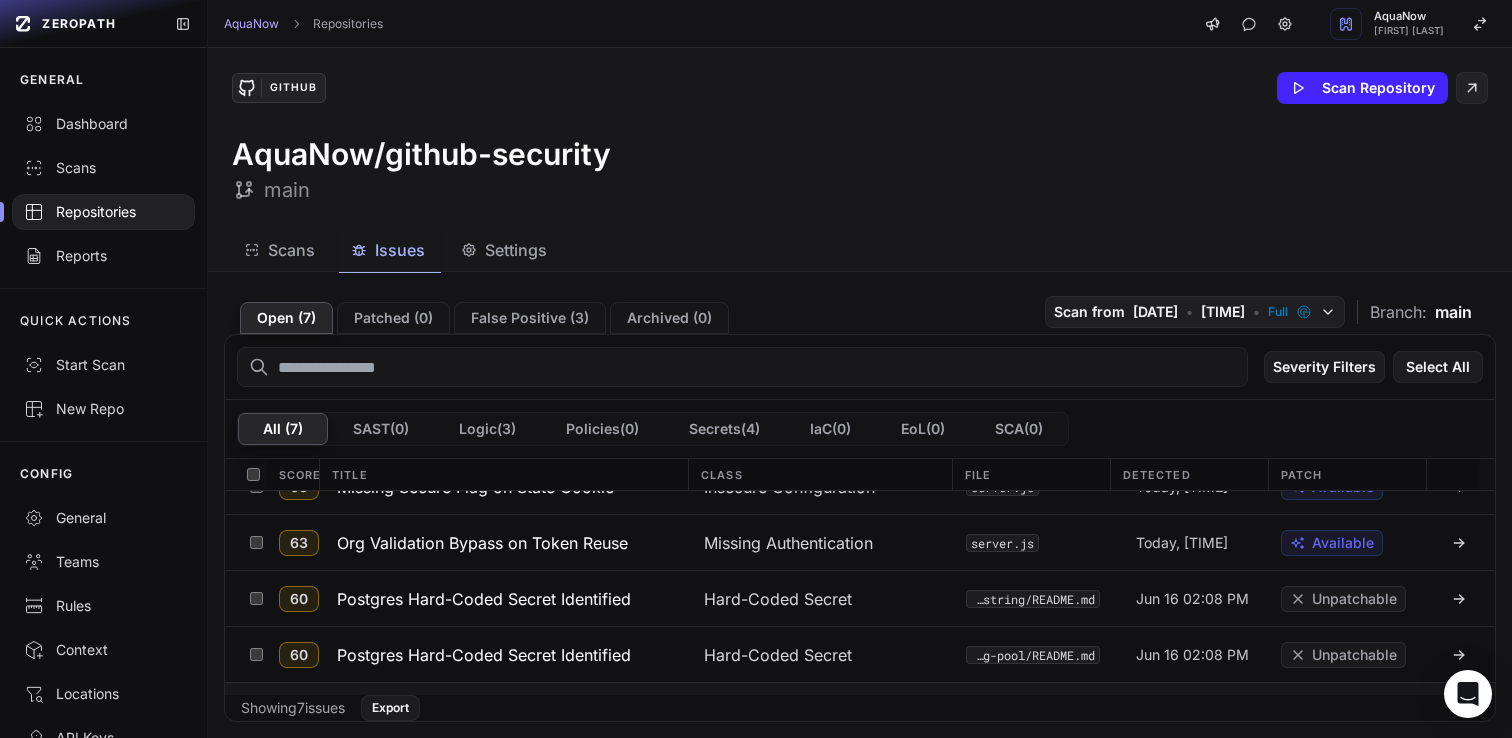 scroll, scrollTop: 0, scrollLeft: 0, axis: both 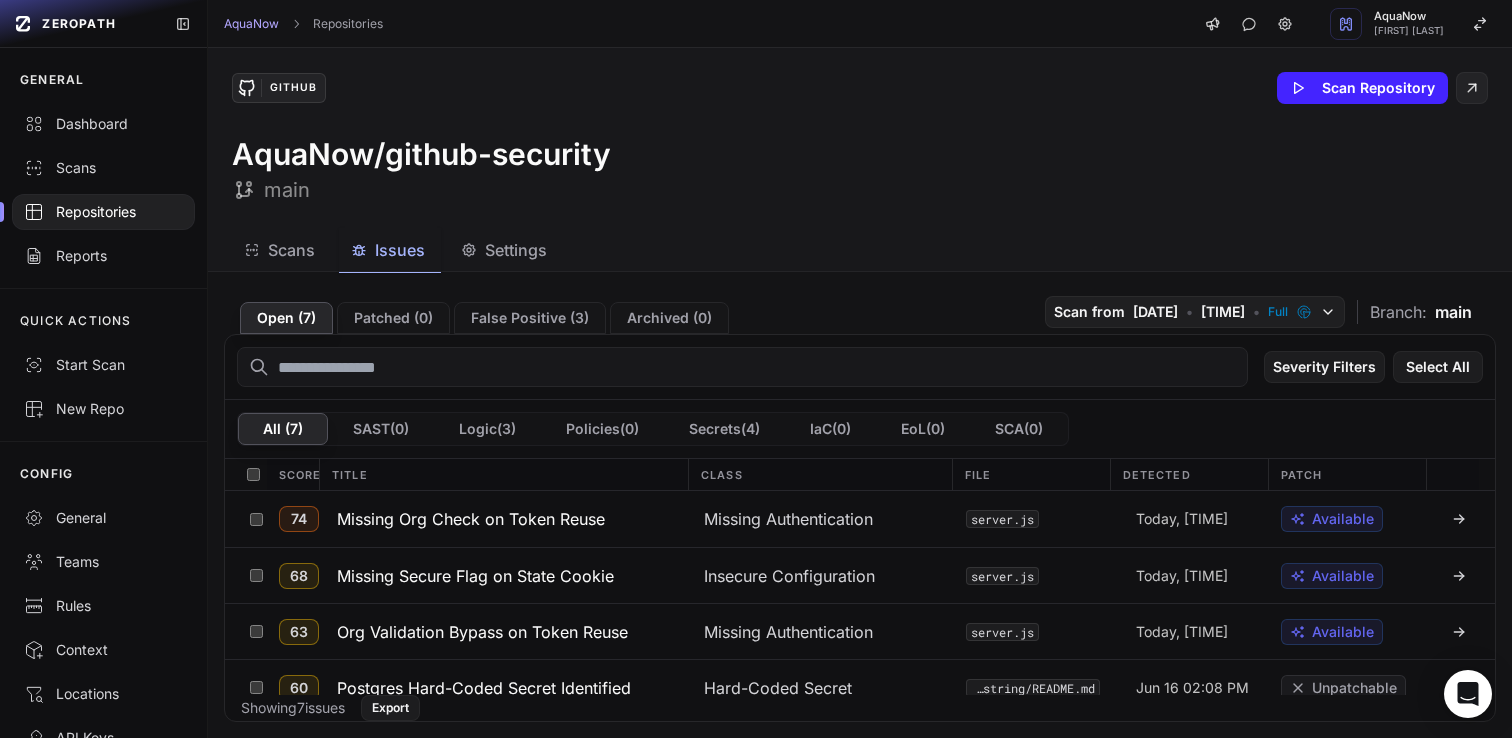 click on "AquaNow/github-security     main" at bounding box center (860, 170) 